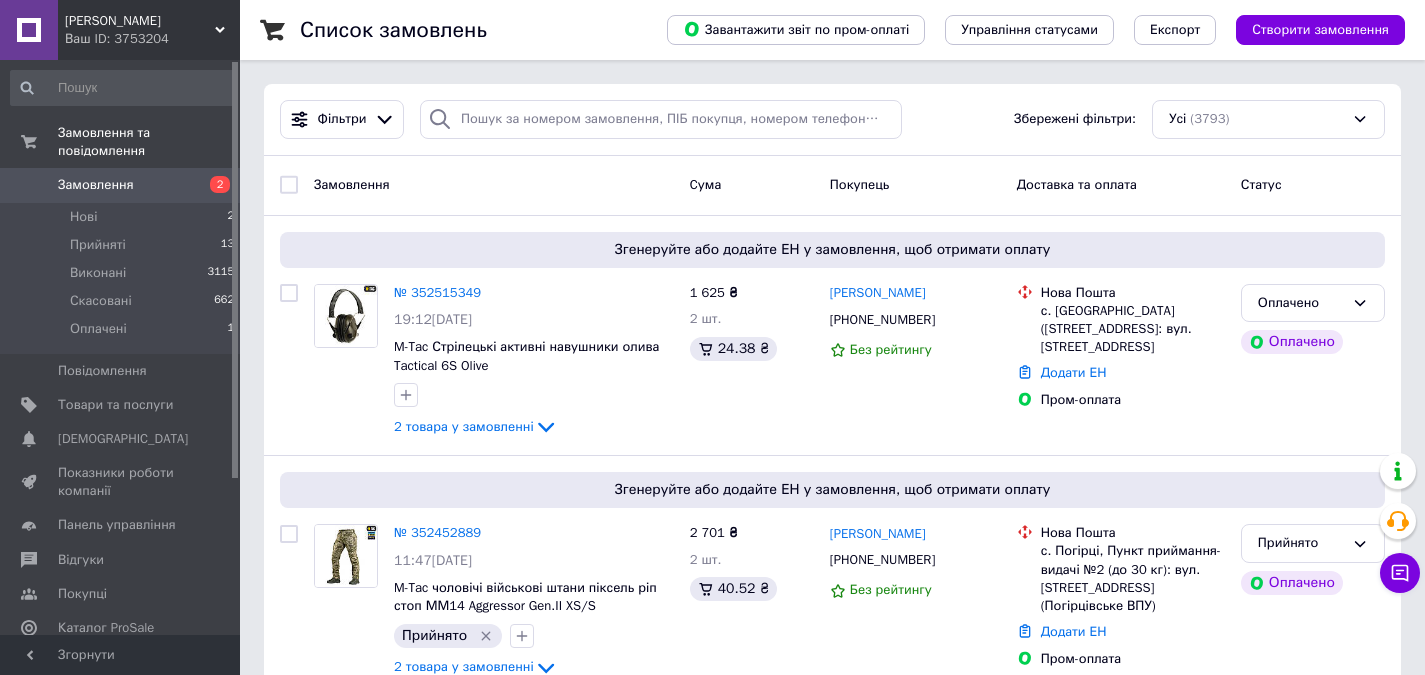 scroll, scrollTop: 0, scrollLeft: 0, axis: both 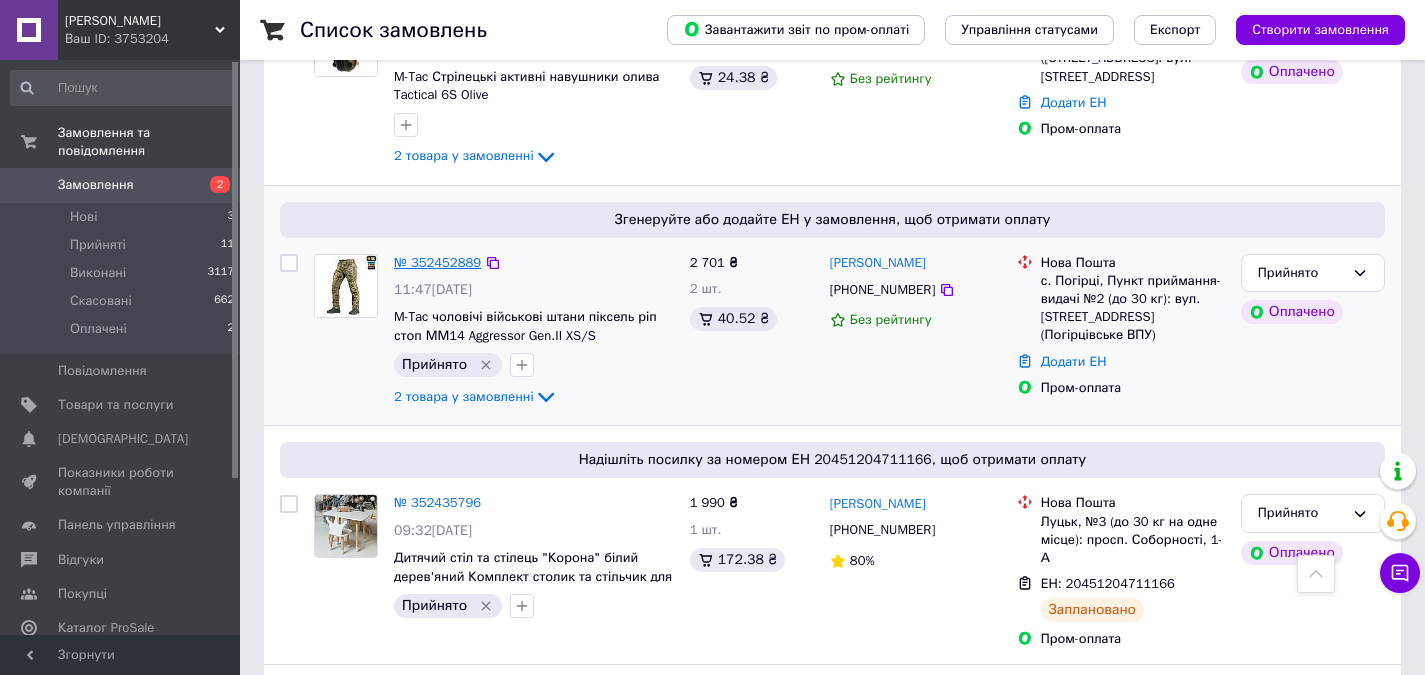 click on "№ 352452889" at bounding box center (437, 262) 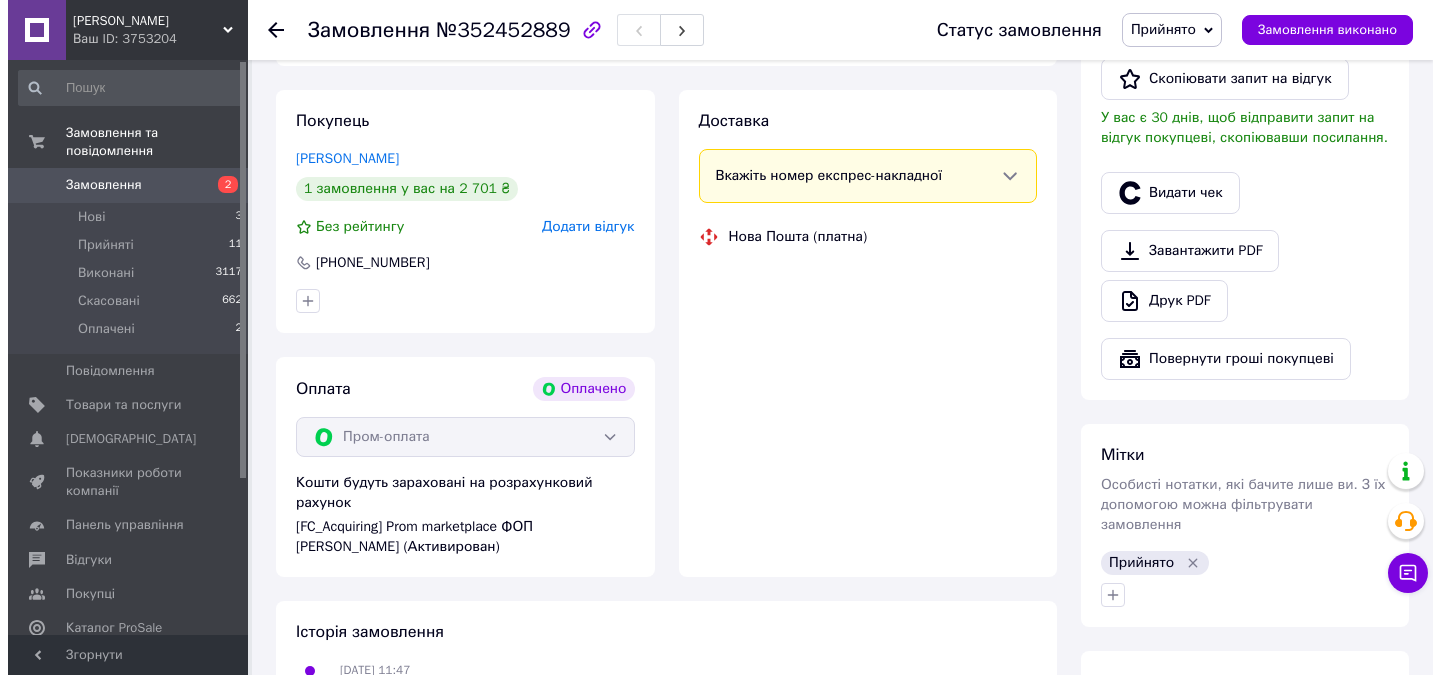 scroll, scrollTop: 1100, scrollLeft: 0, axis: vertical 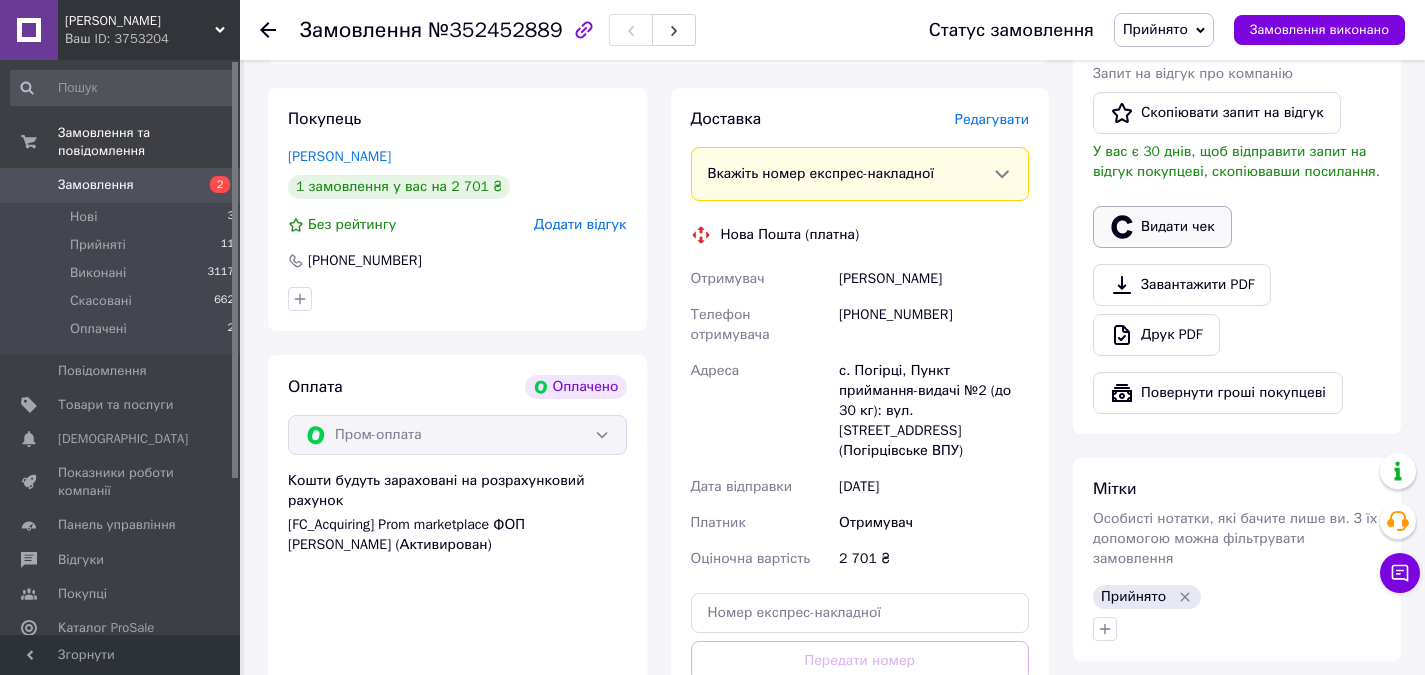 click on "Видати чек" at bounding box center (1162, 227) 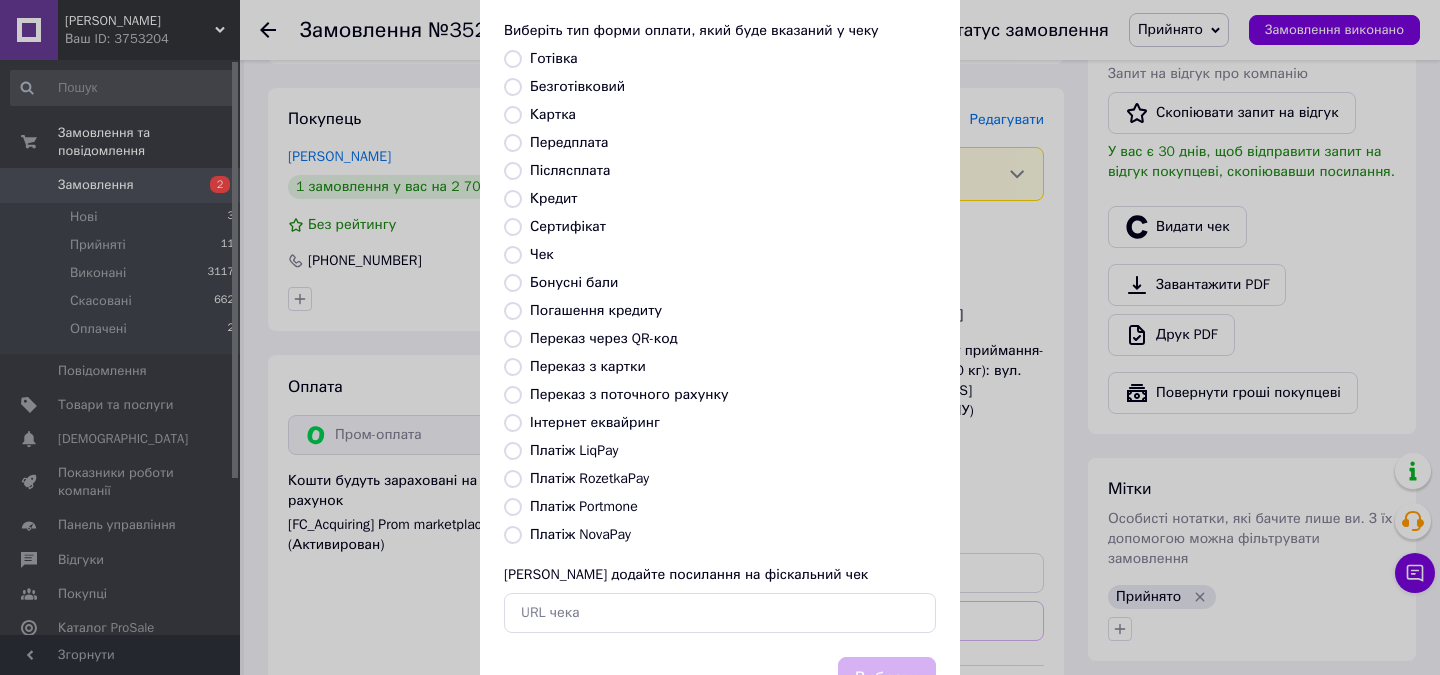 drag, startPoint x: 511, startPoint y: 475, endPoint x: 521, endPoint y: 473, distance: 10.198039 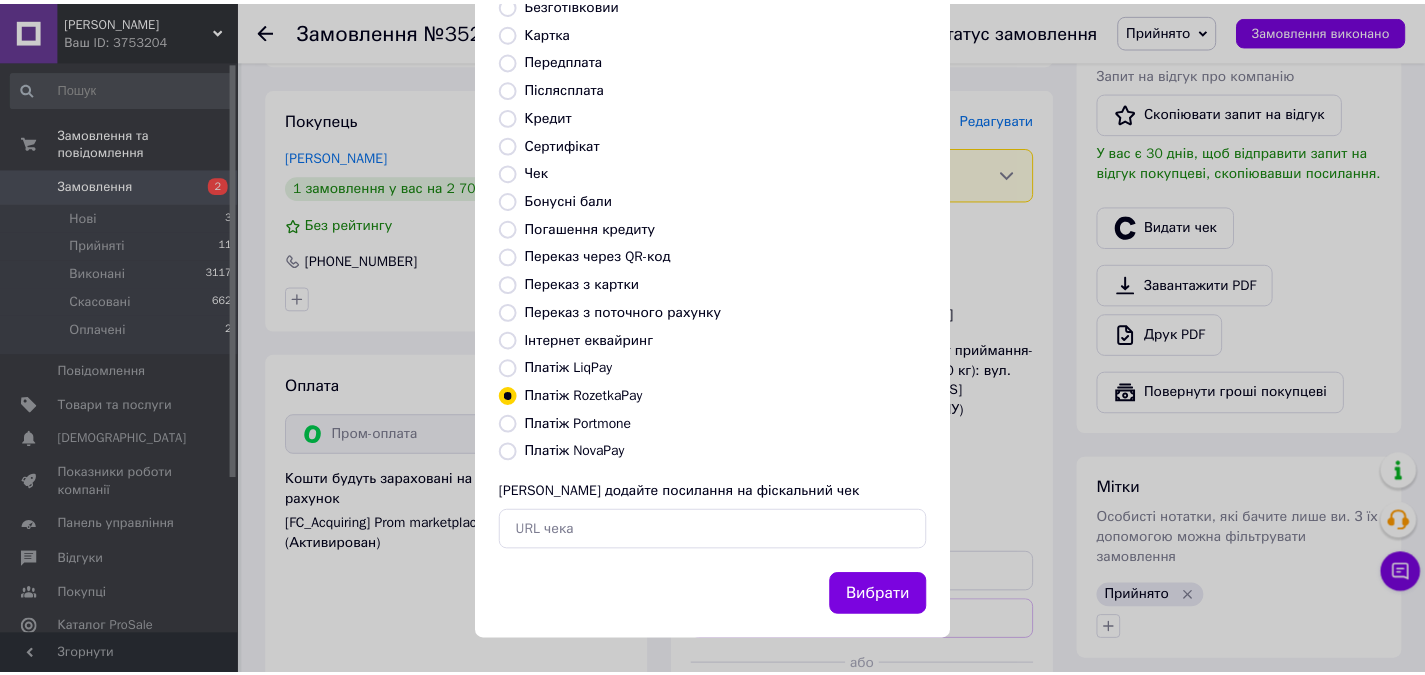 scroll, scrollTop: 184, scrollLeft: 0, axis: vertical 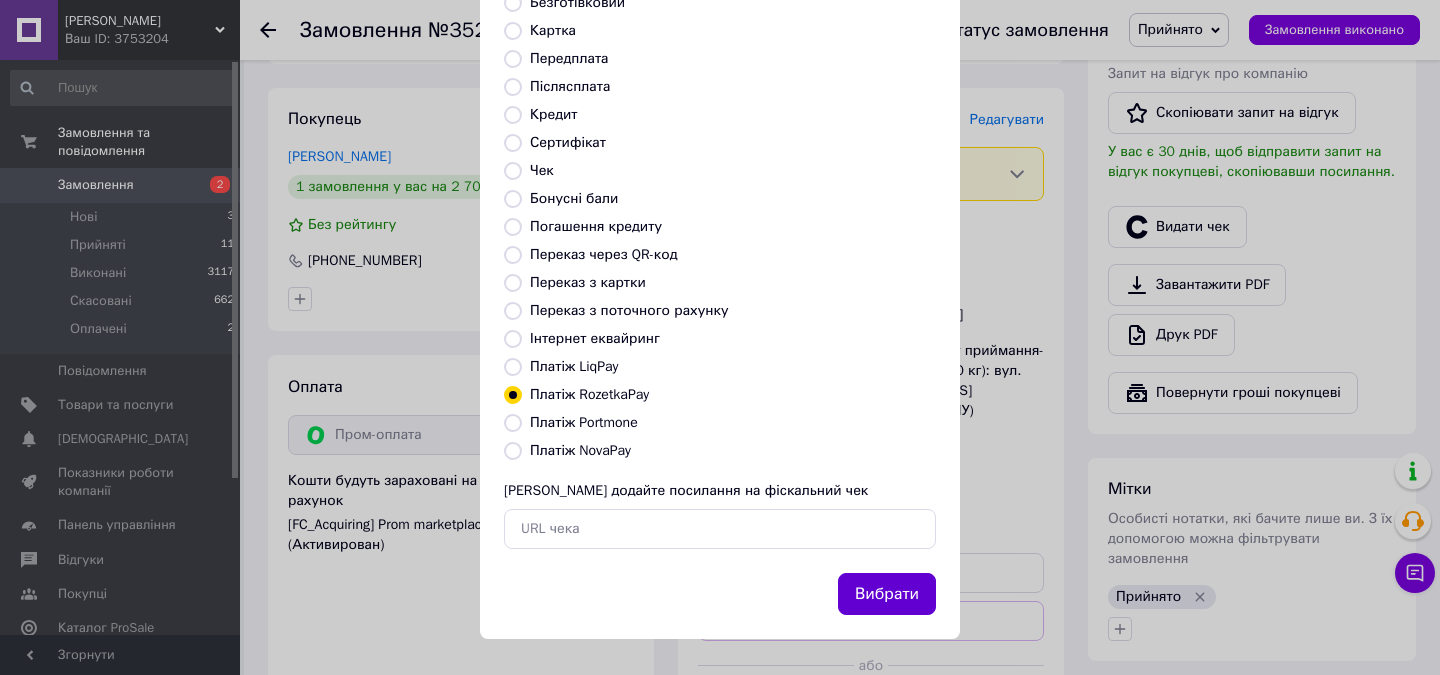 click on "Вибрати" at bounding box center [887, 594] 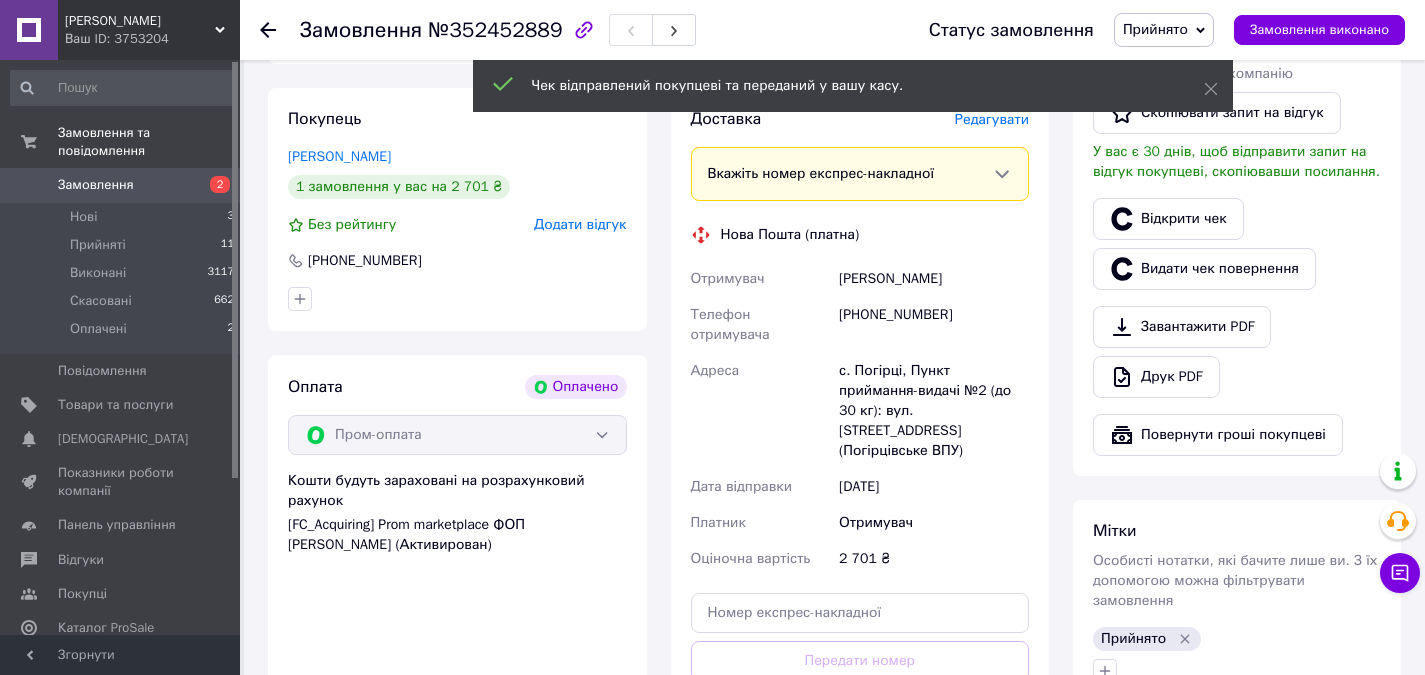 click on "Замовлення" at bounding box center (121, 185) 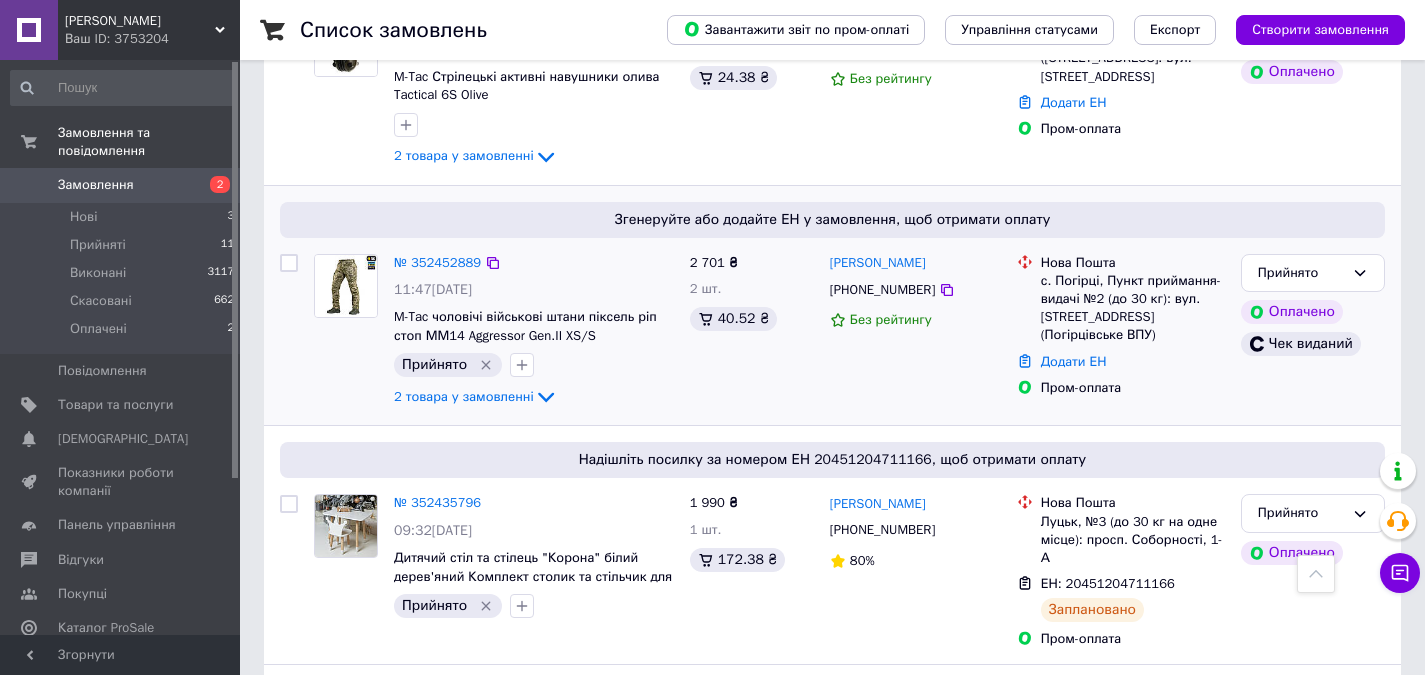 click 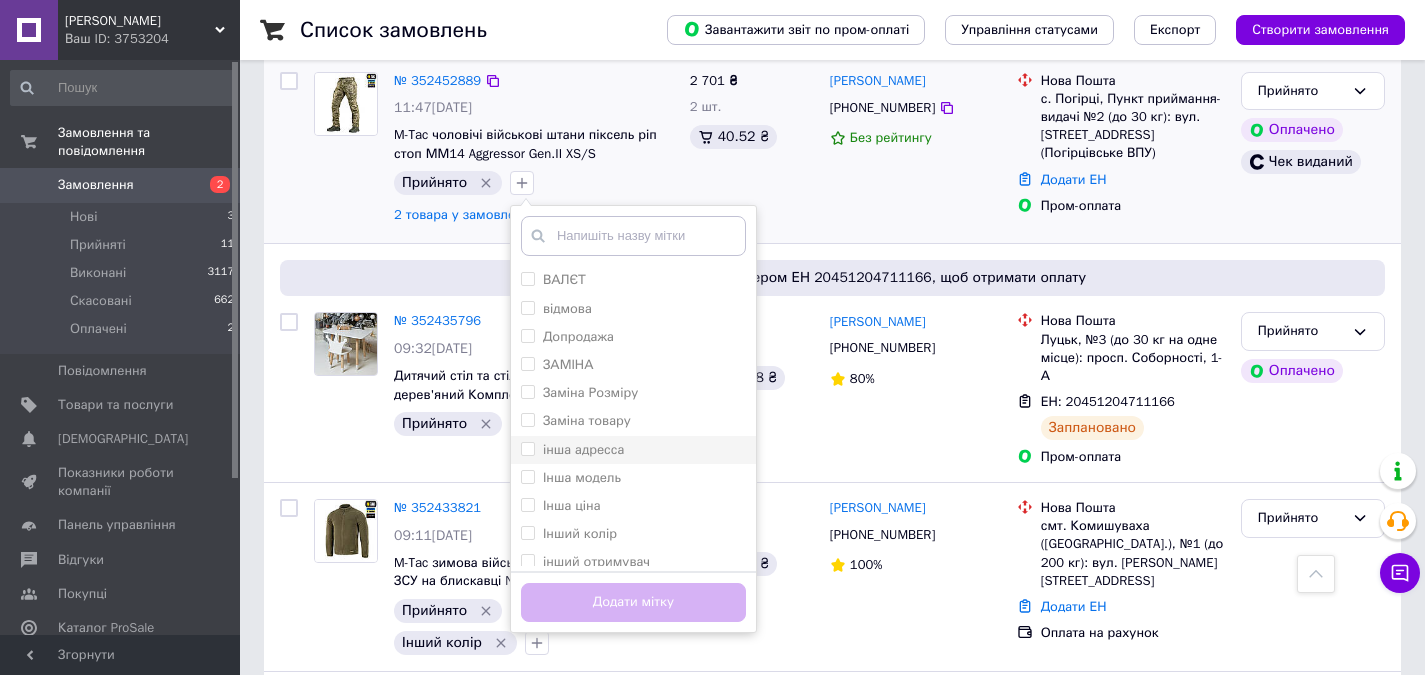 scroll, scrollTop: 900, scrollLeft: 0, axis: vertical 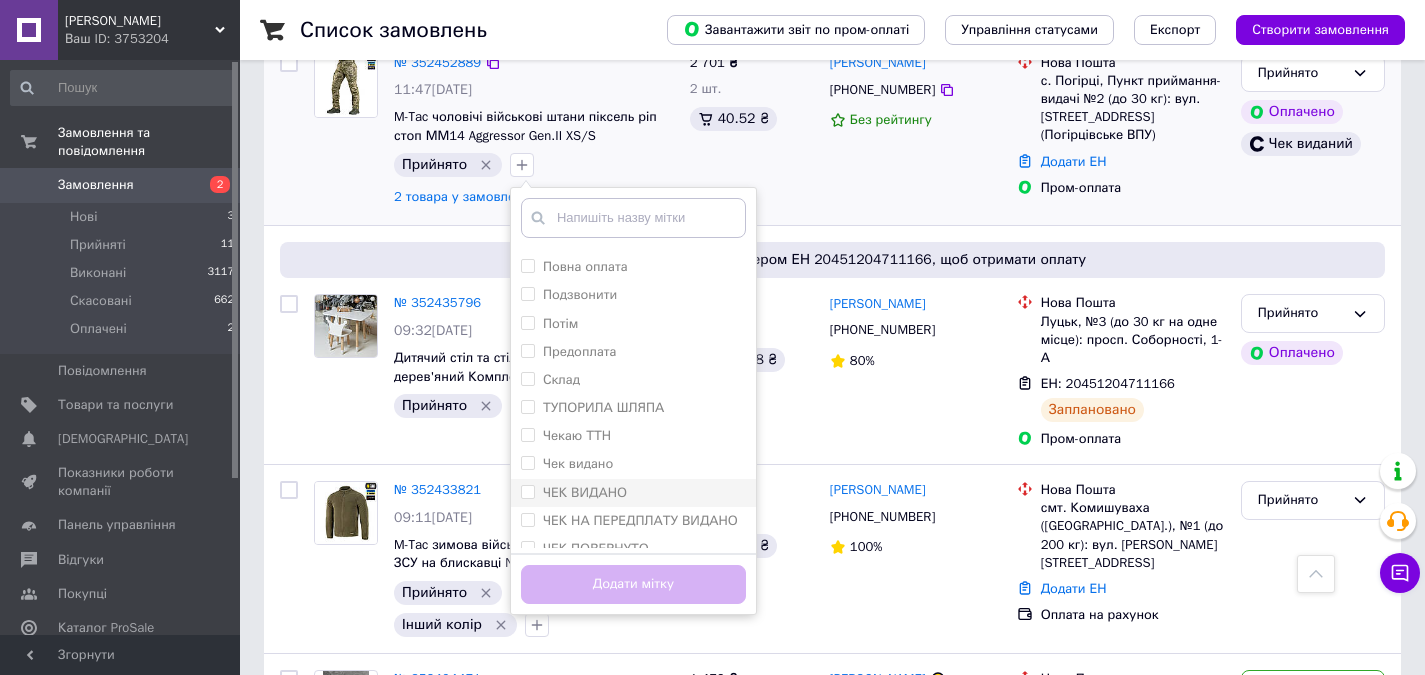 click on "ЧЕК ВИДАНО" at bounding box center [527, 491] 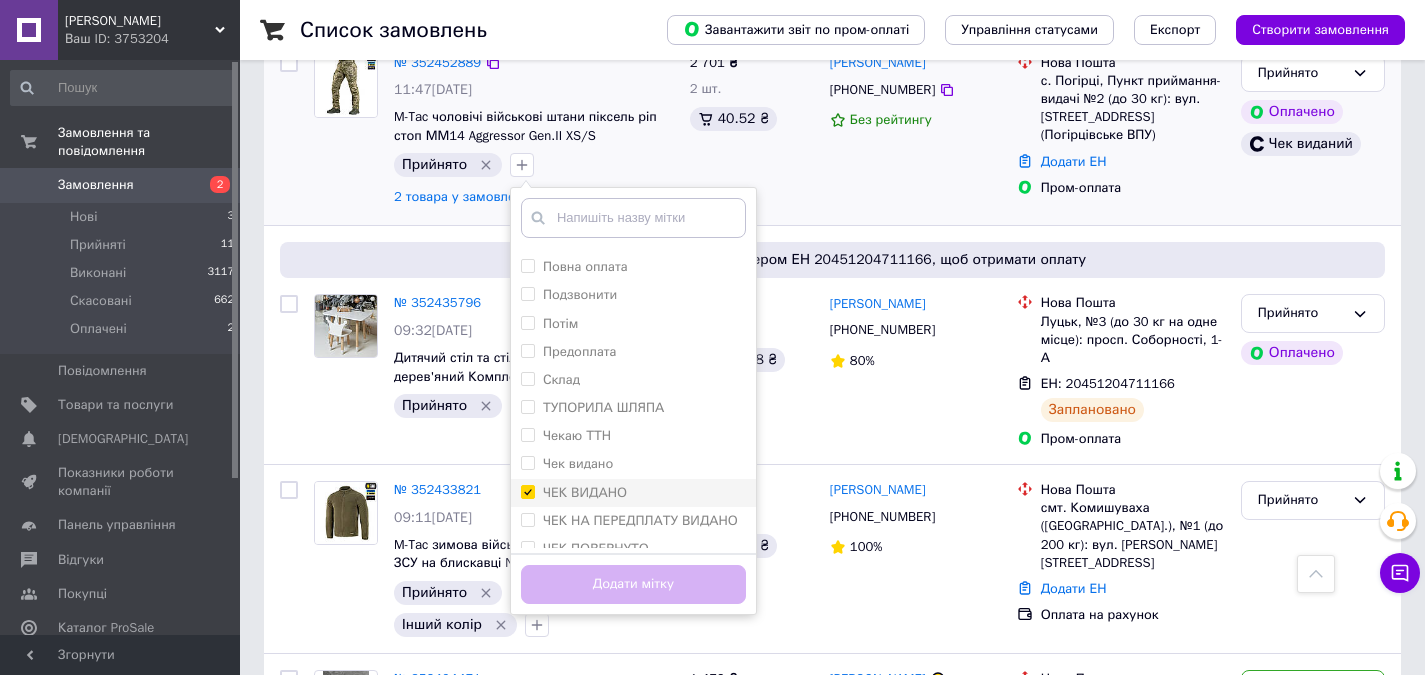 checkbox on "true" 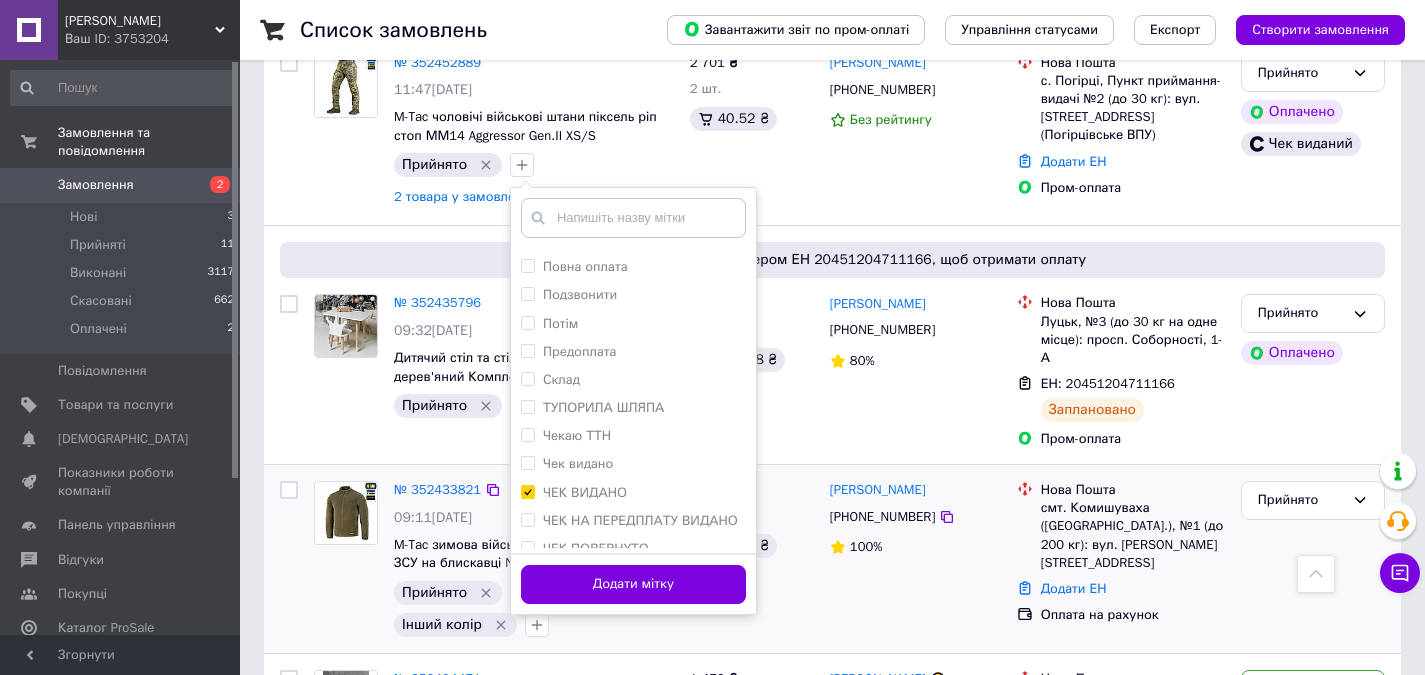 click on "Додати мітку" at bounding box center [633, 584] 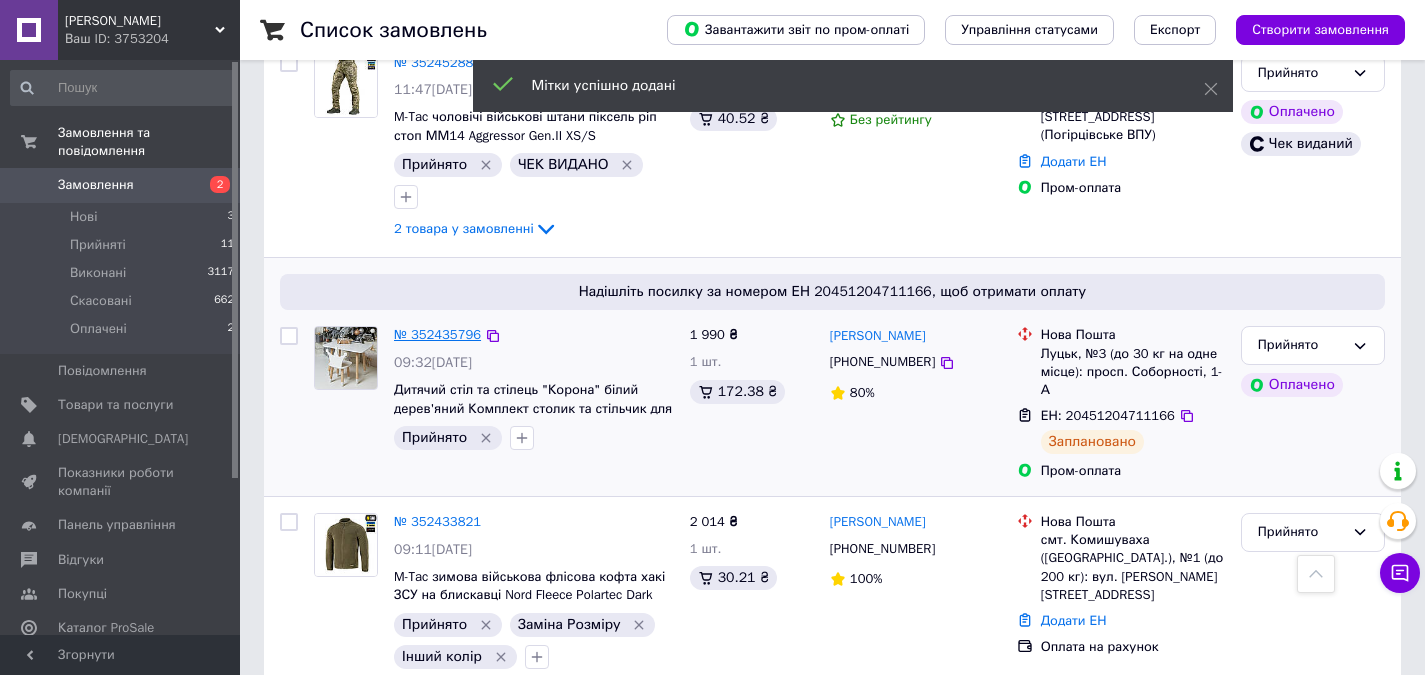click on "№ 352435796" at bounding box center (437, 334) 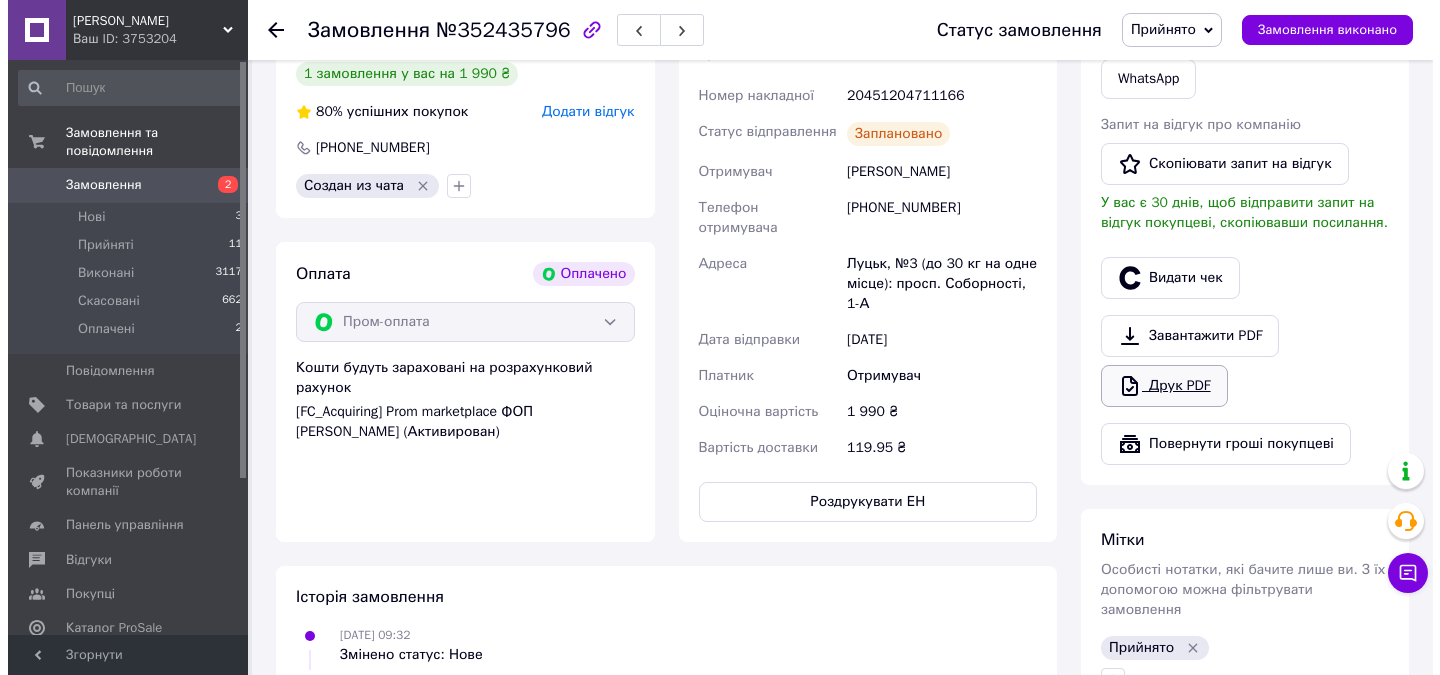 scroll, scrollTop: 1100, scrollLeft: 0, axis: vertical 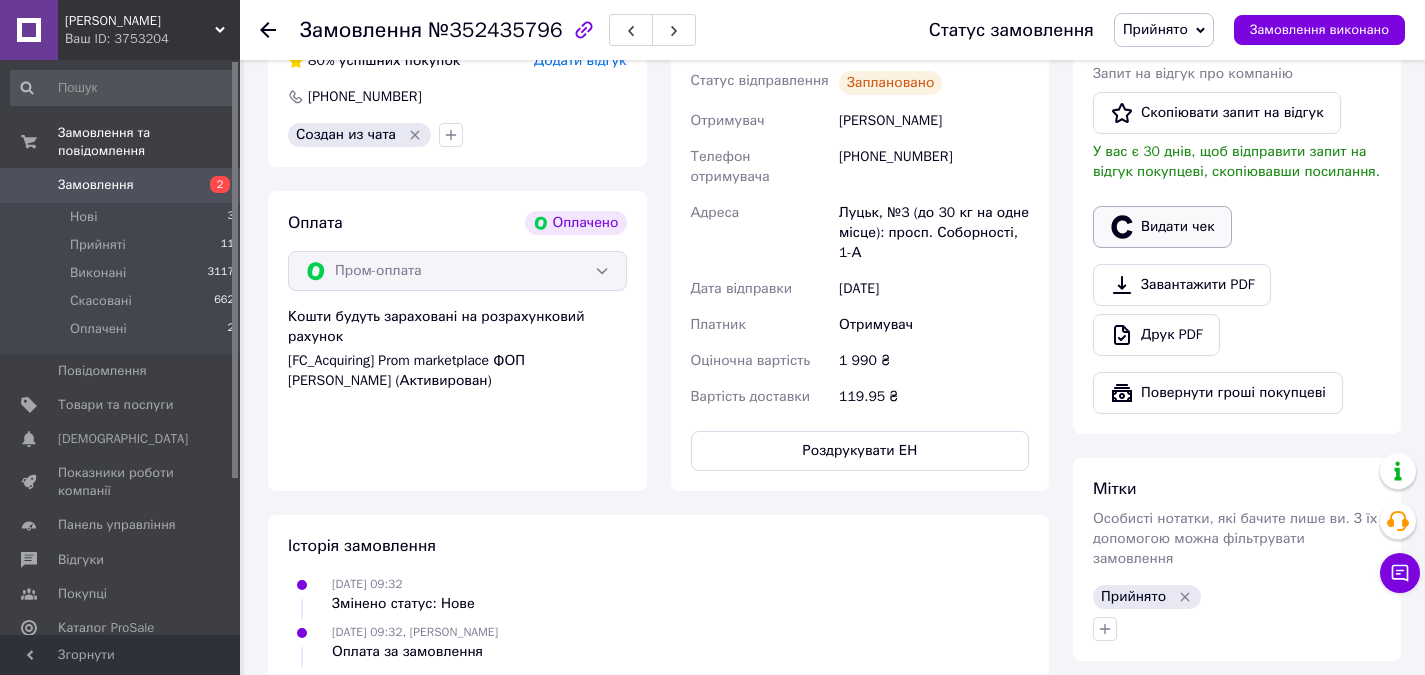 click on "Видати чек" at bounding box center (1162, 227) 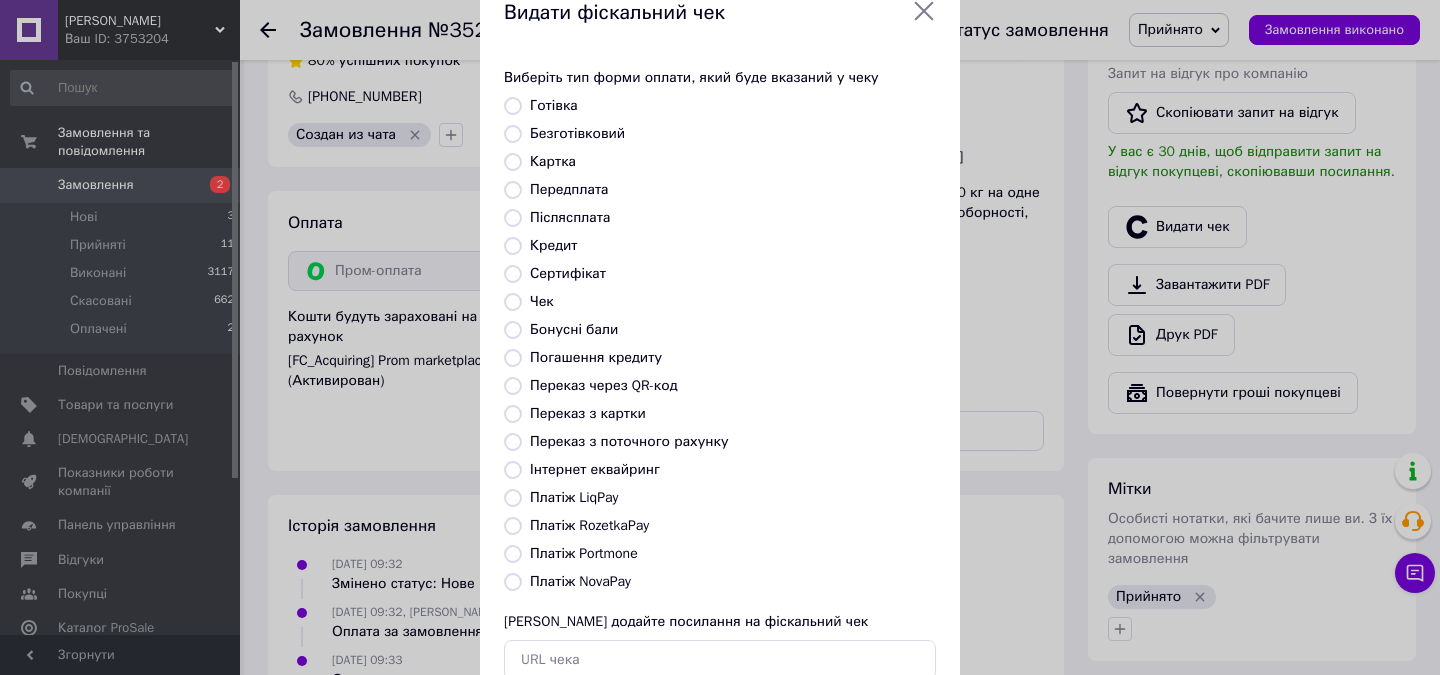 scroll, scrollTop: 100, scrollLeft: 0, axis: vertical 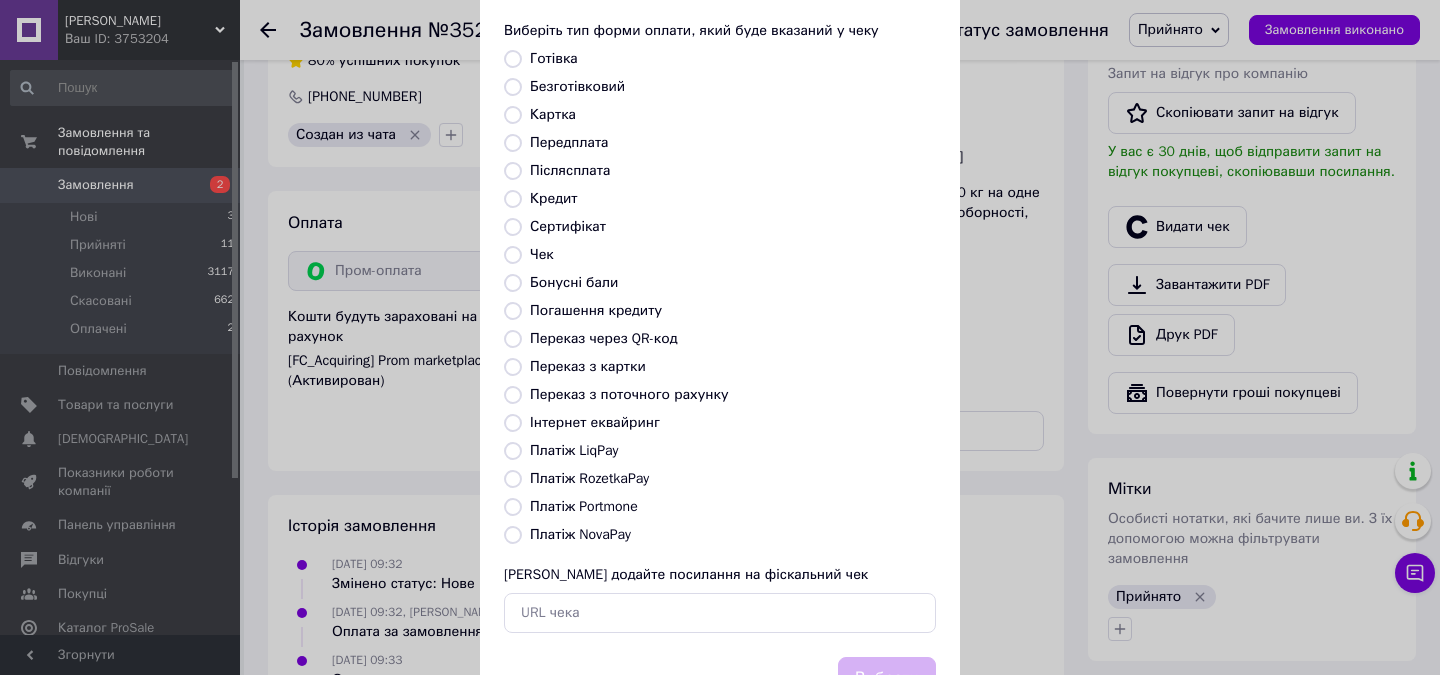drag, startPoint x: 504, startPoint y: 484, endPoint x: 658, endPoint y: 481, distance: 154.02922 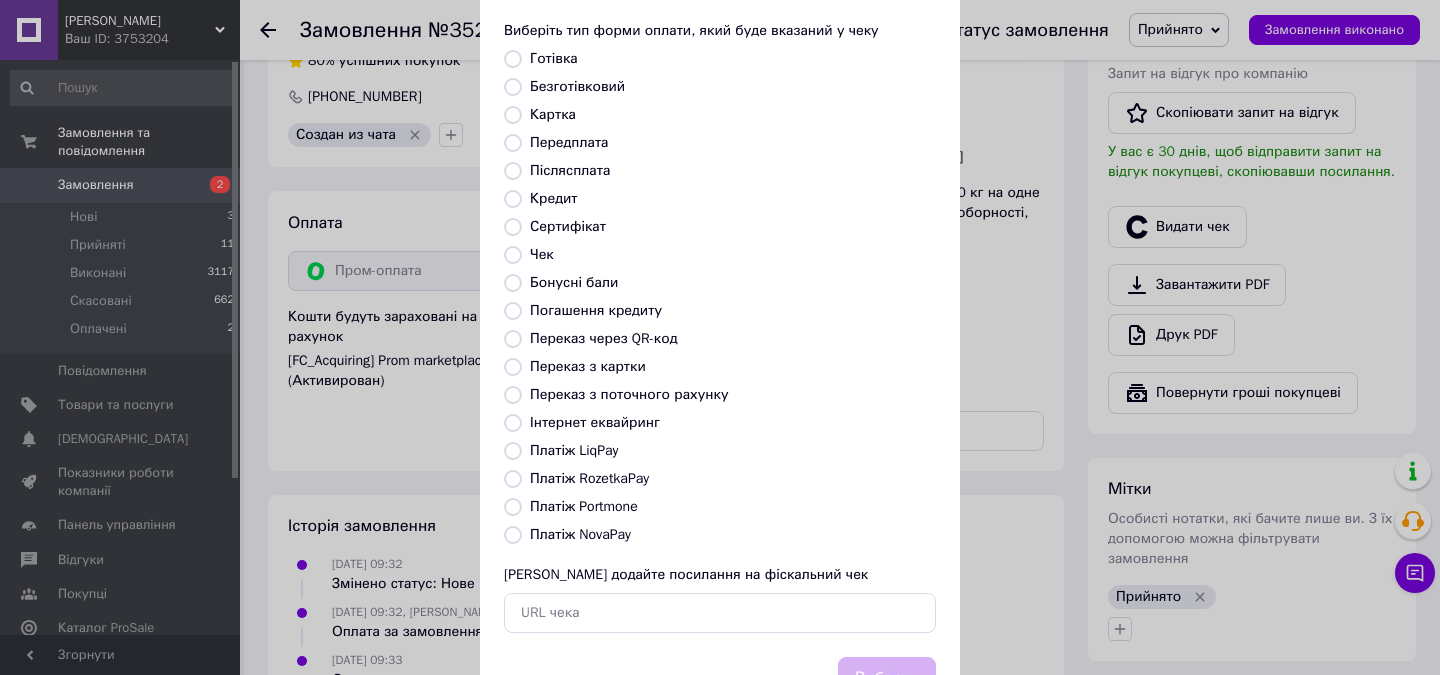 radio on "true" 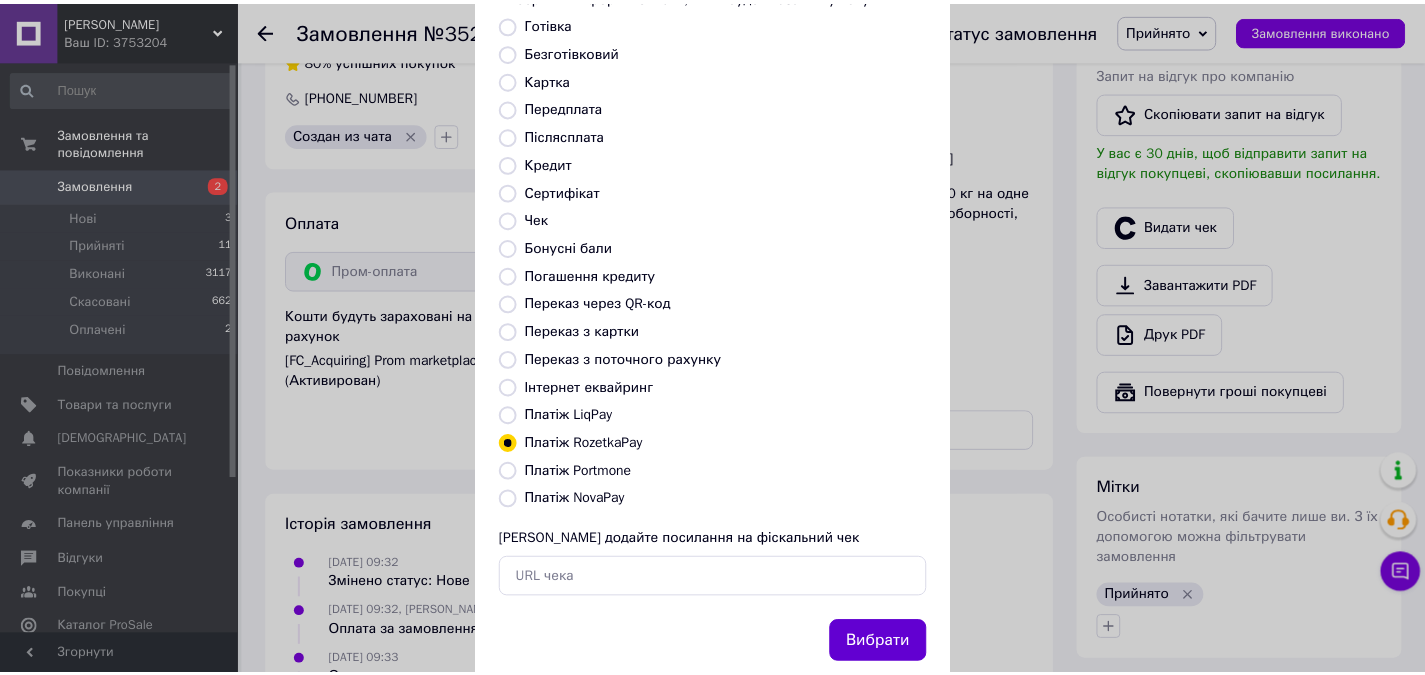 scroll, scrollTop: 184, scrollLeft: 0, axis: vertical 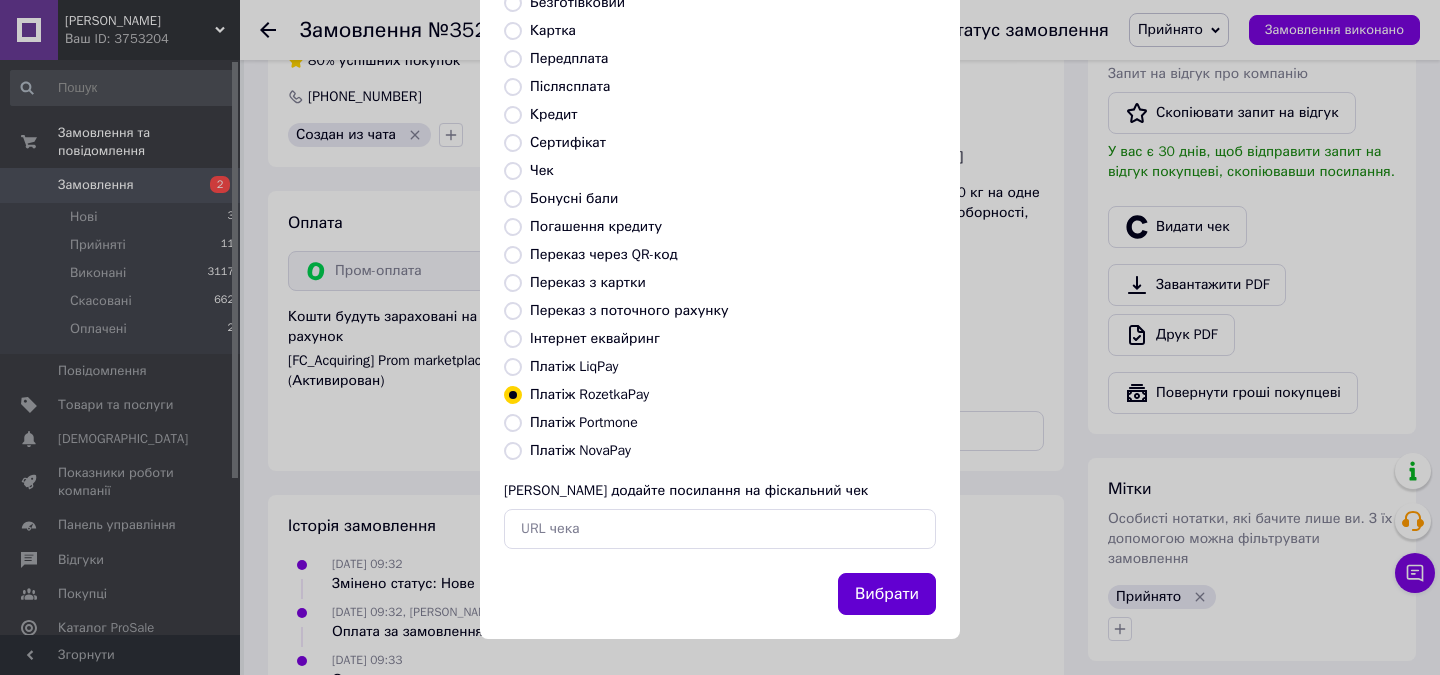 click on "Вибрати" at bounding box center (887, 594) 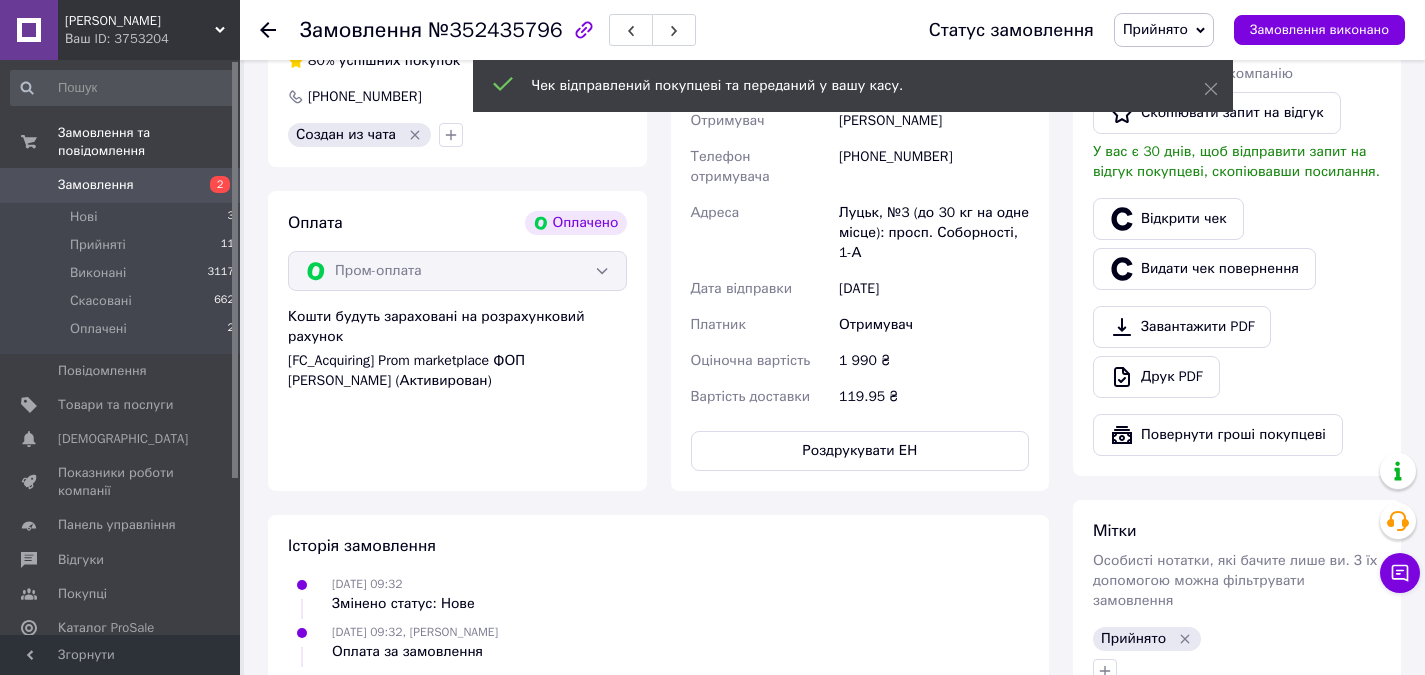 click on "Замовлення" at bounding box center (96, 185) 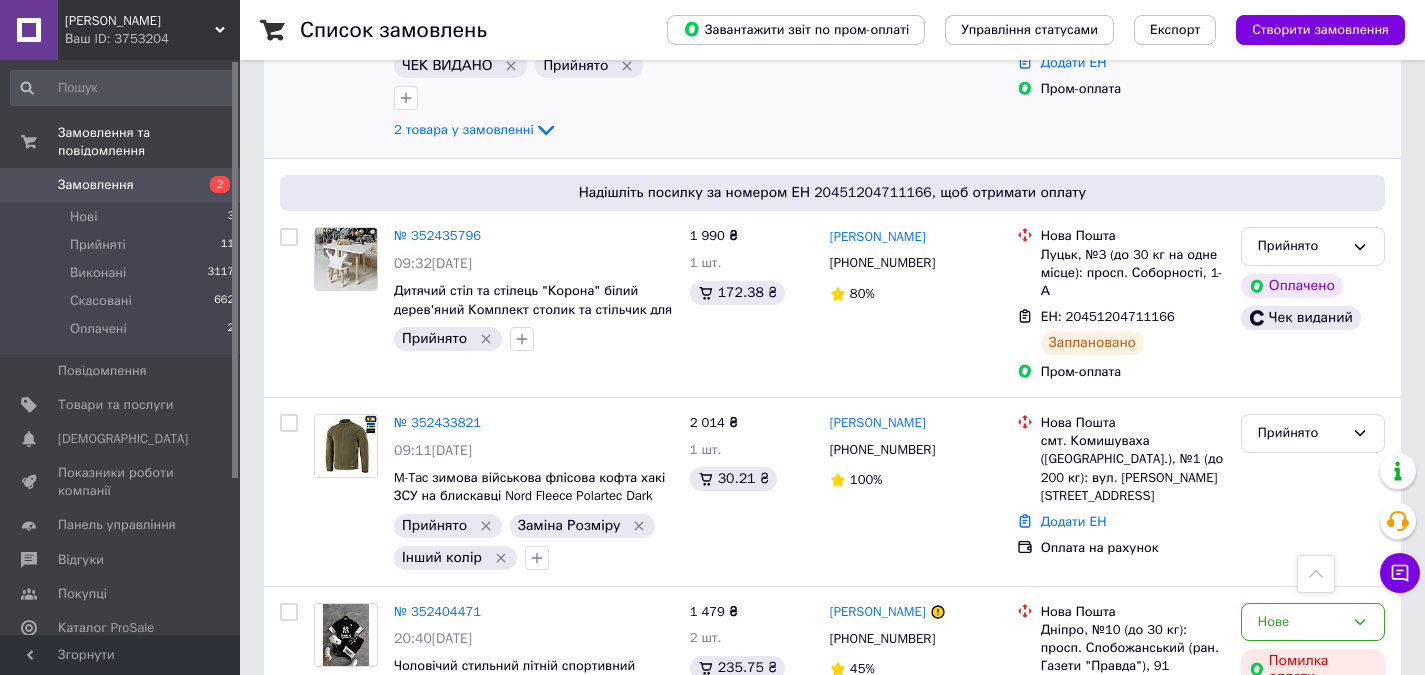 scroll, scrollTop: 1000, scrollLeft: 0, axis: vertical 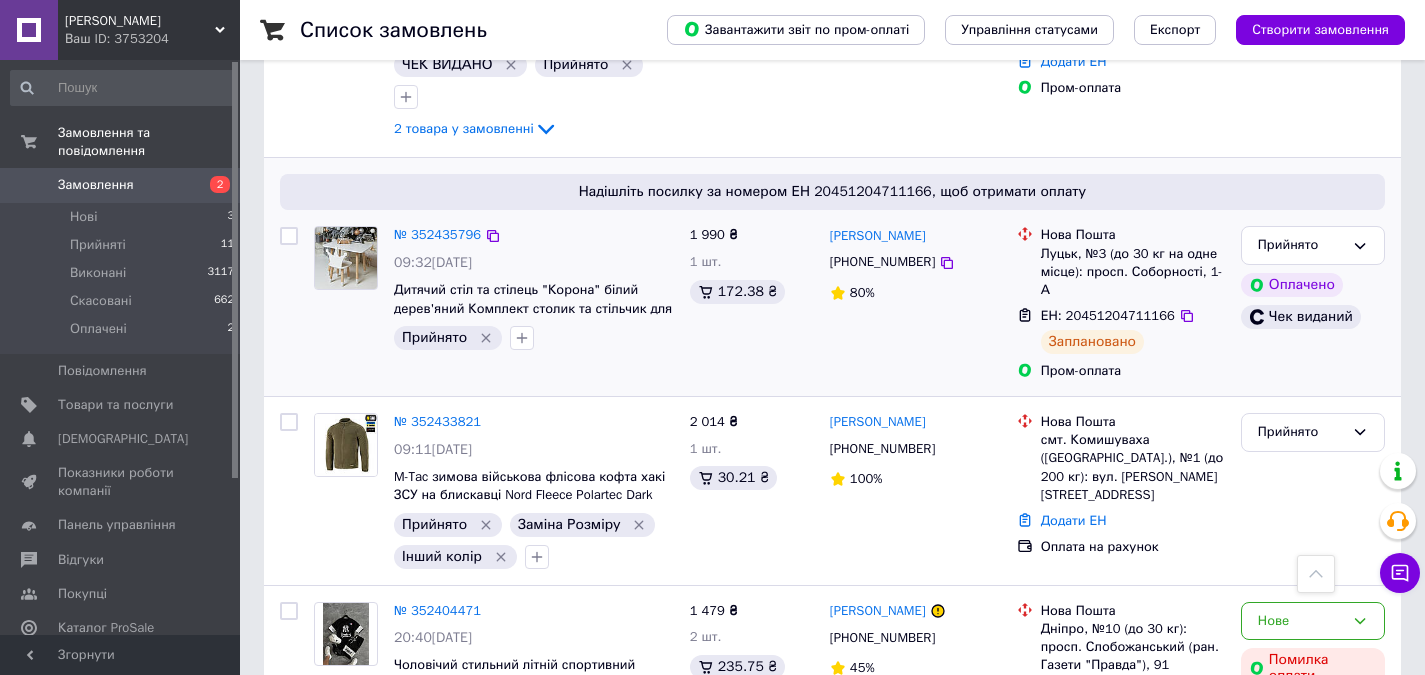 drag, startPoint x: 522, startPoint y: 305, endPoint x: 549, endPoint y: 301, distance: 27.294687 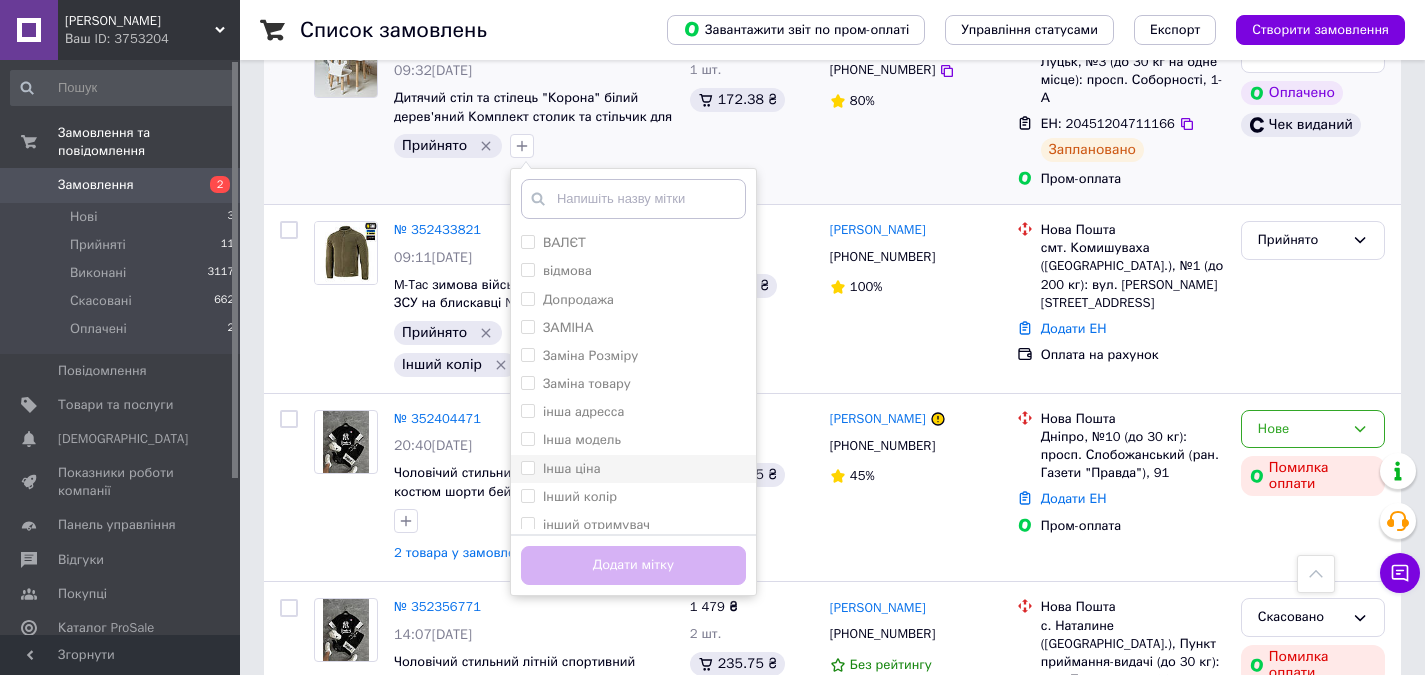 scroll, scrollTop: 1200, scrollLeft: 0, axis: vertical 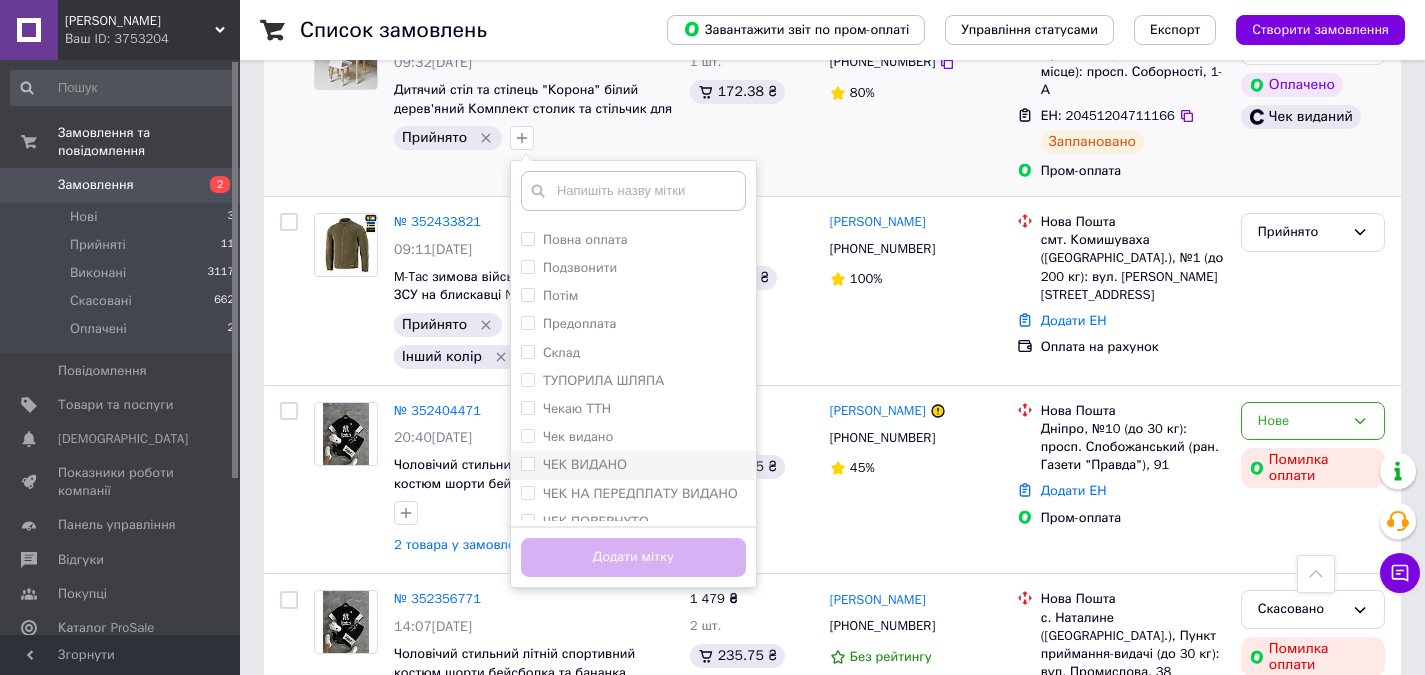 click on "ЧЕК ВИДАНО" at bounding box center (527, 463) 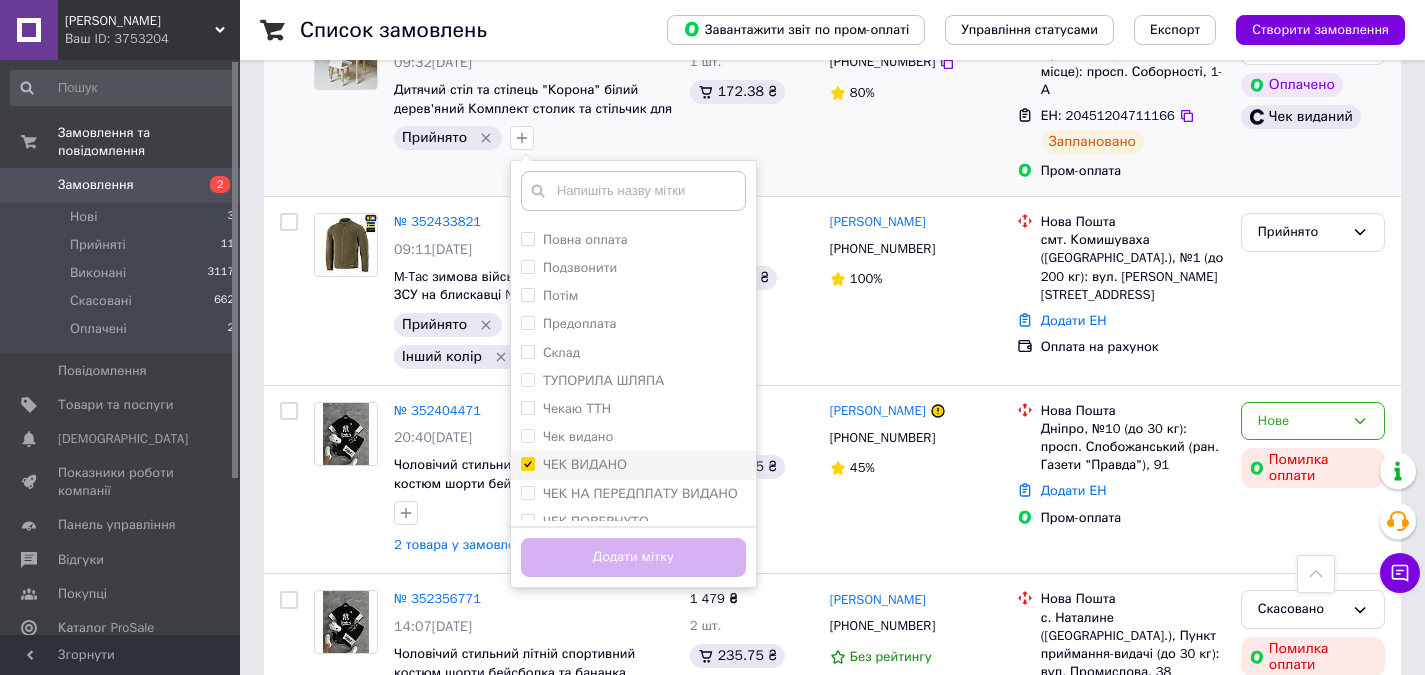checkbox on "true" 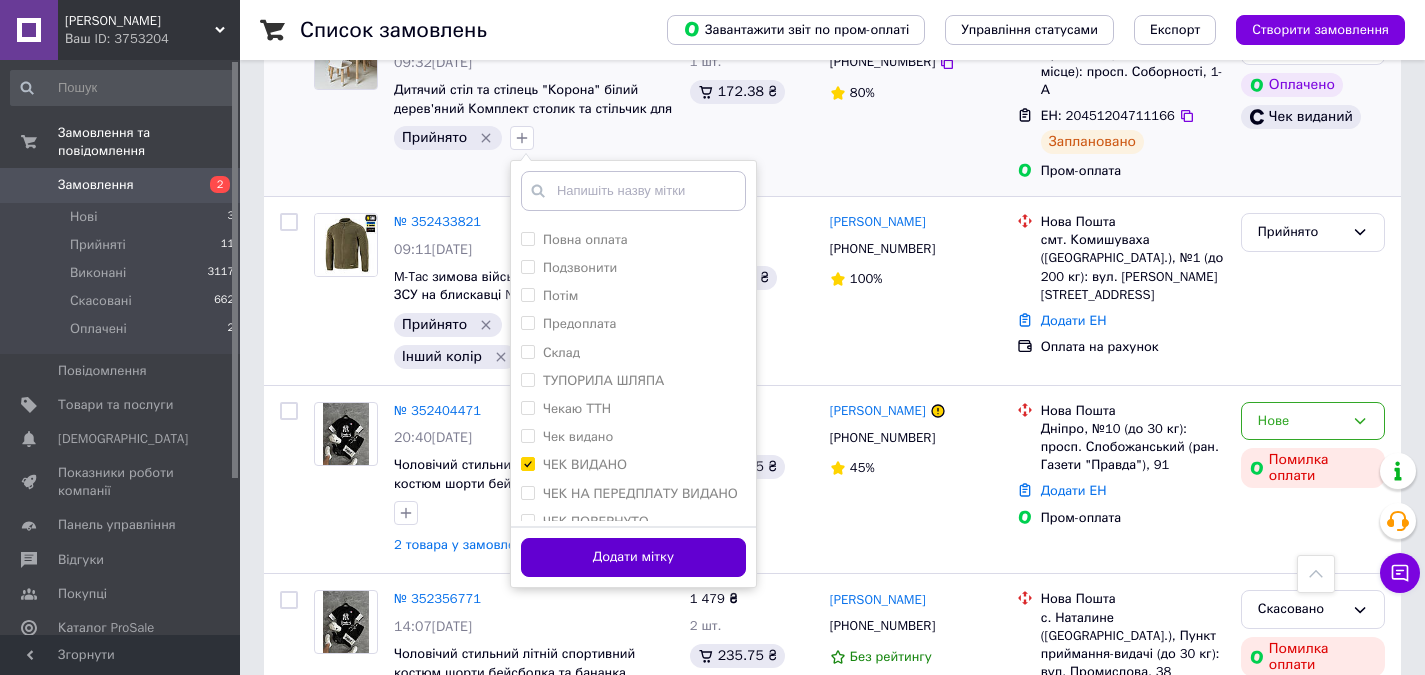 click on "Додати мітку" at bounding box center [633, 557] 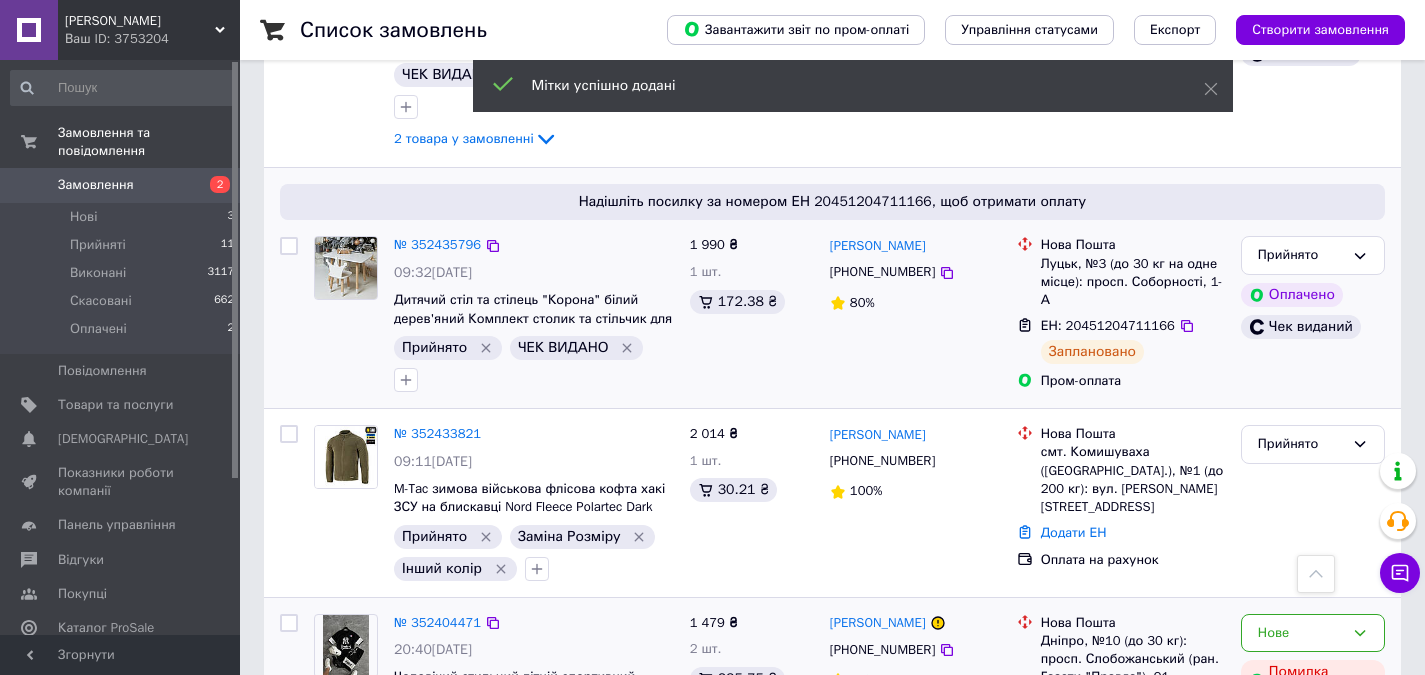 scroll, scrollTop: 1100, scrollLeft: 0, axis: vertical 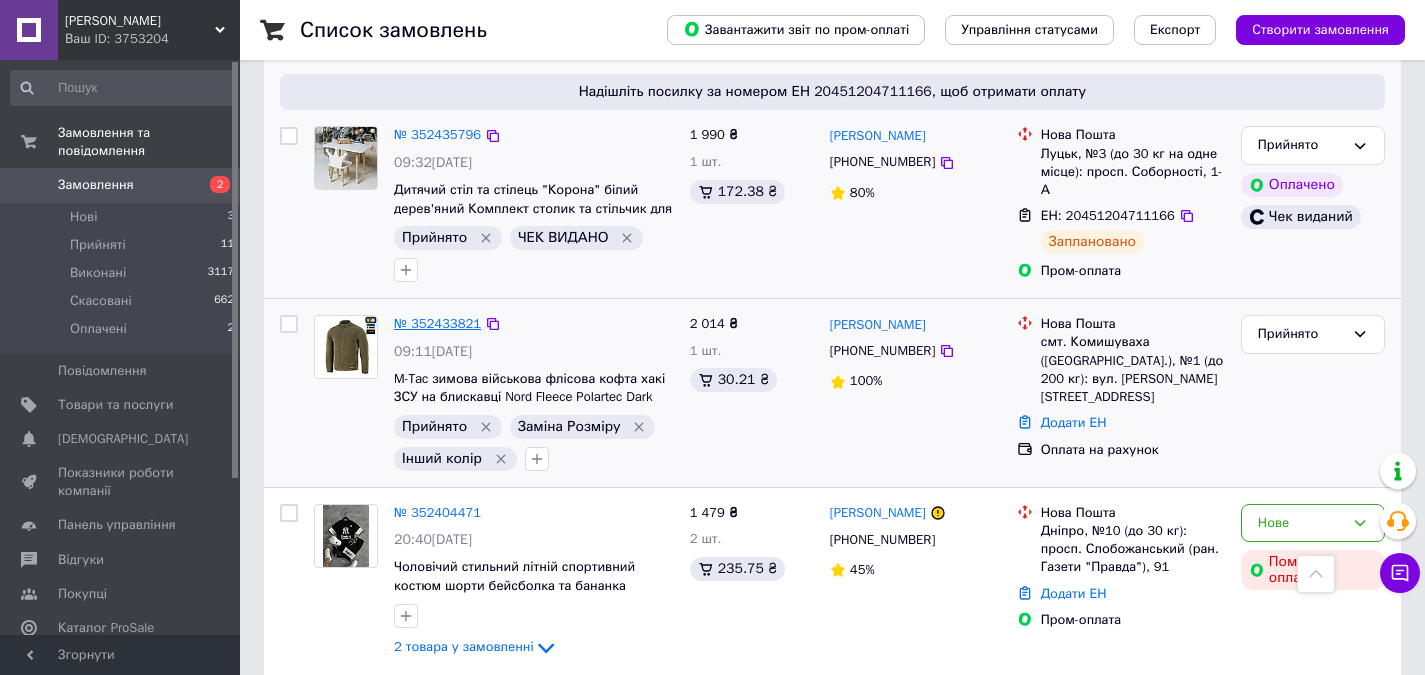 click on "№ 352433821" at bounding box center (437, 323) 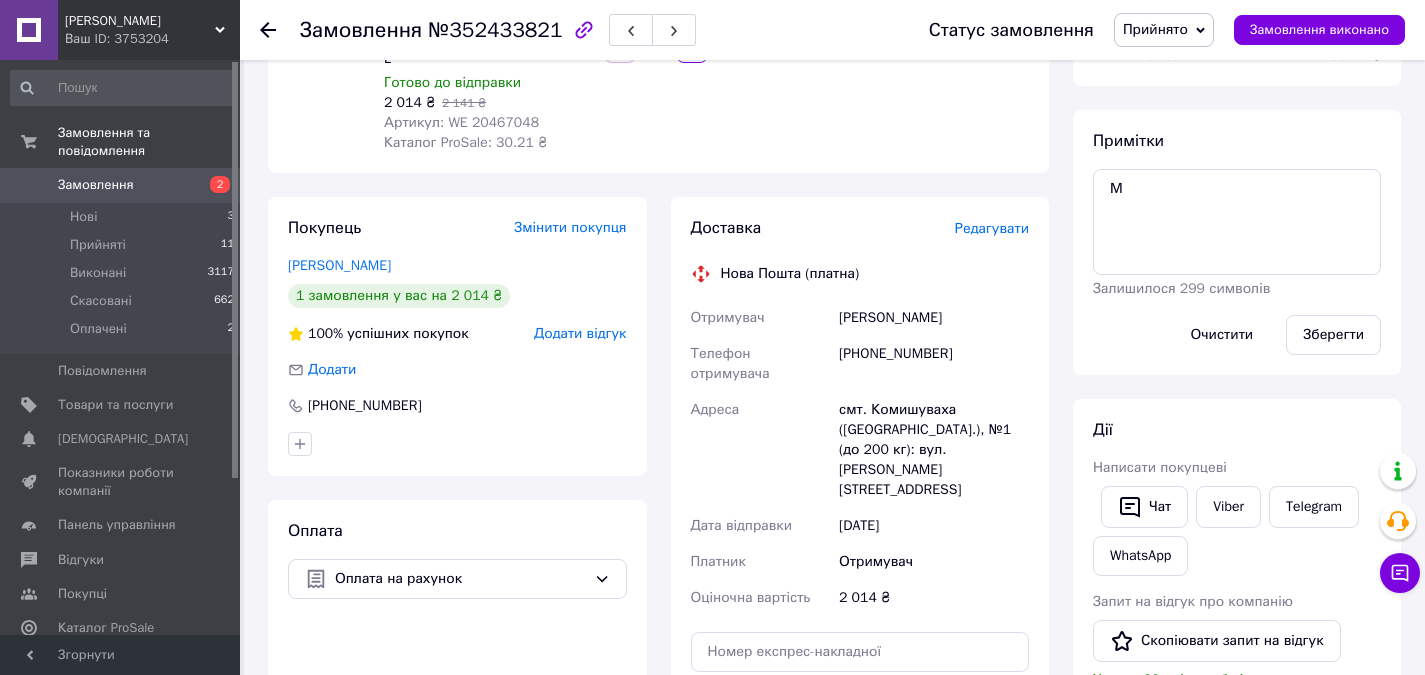 scroll, scrollTop: 400, scrollLeft: 0, axis: vertical 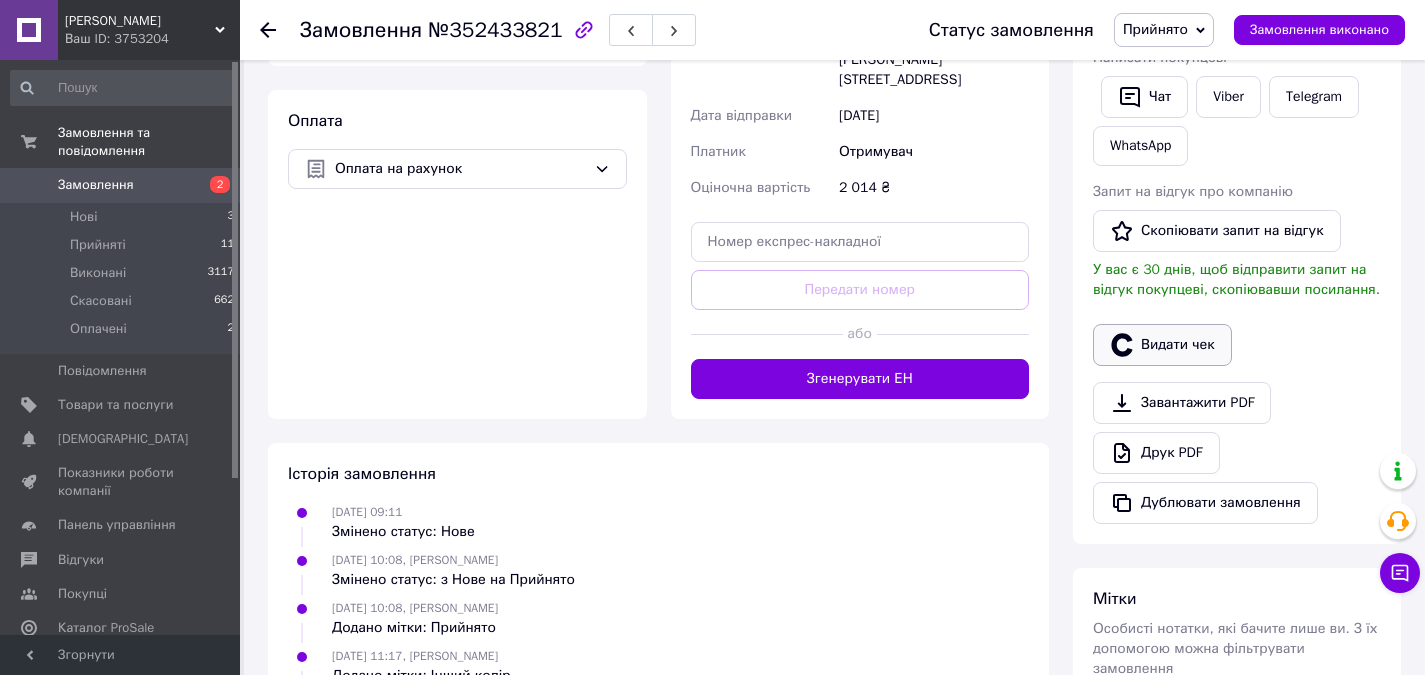 click on "Видати чек" at bounding box center (1162, 345) 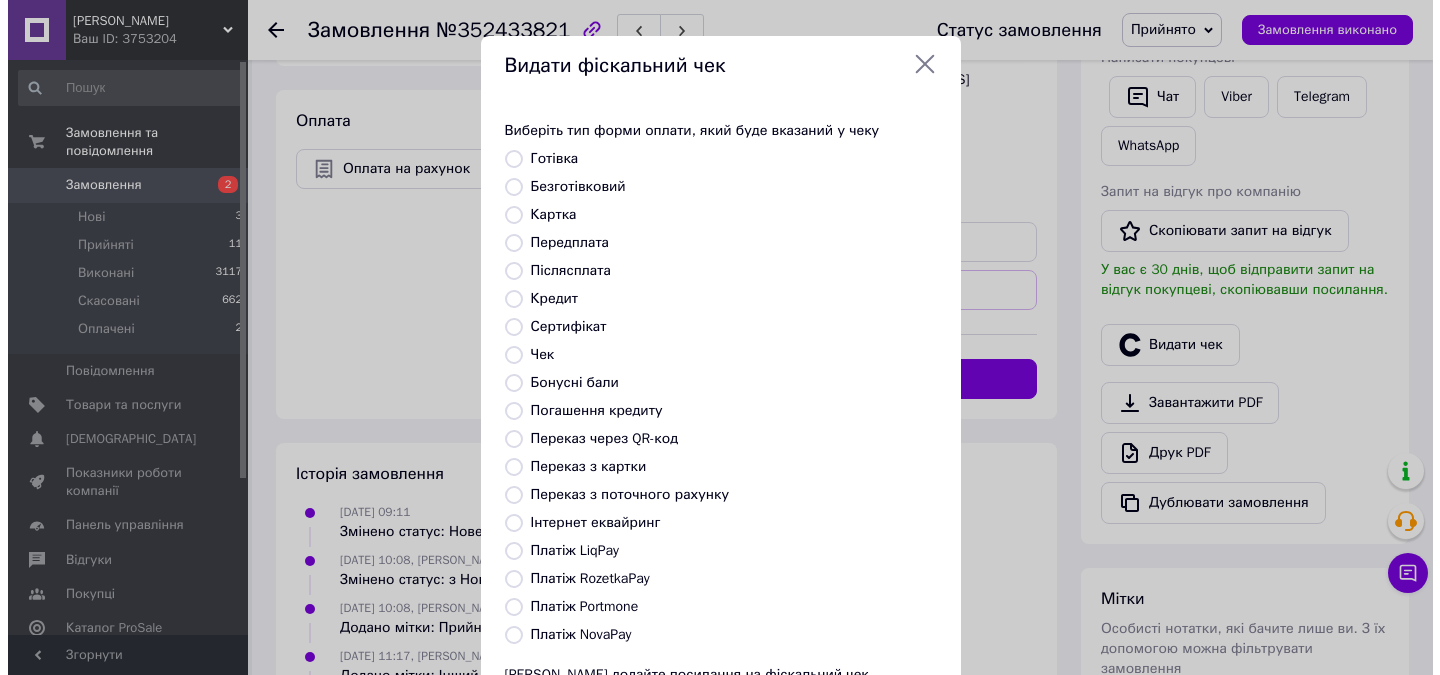 scroll, scrollTop: 680, scrollLeft: 0, axis: vertical 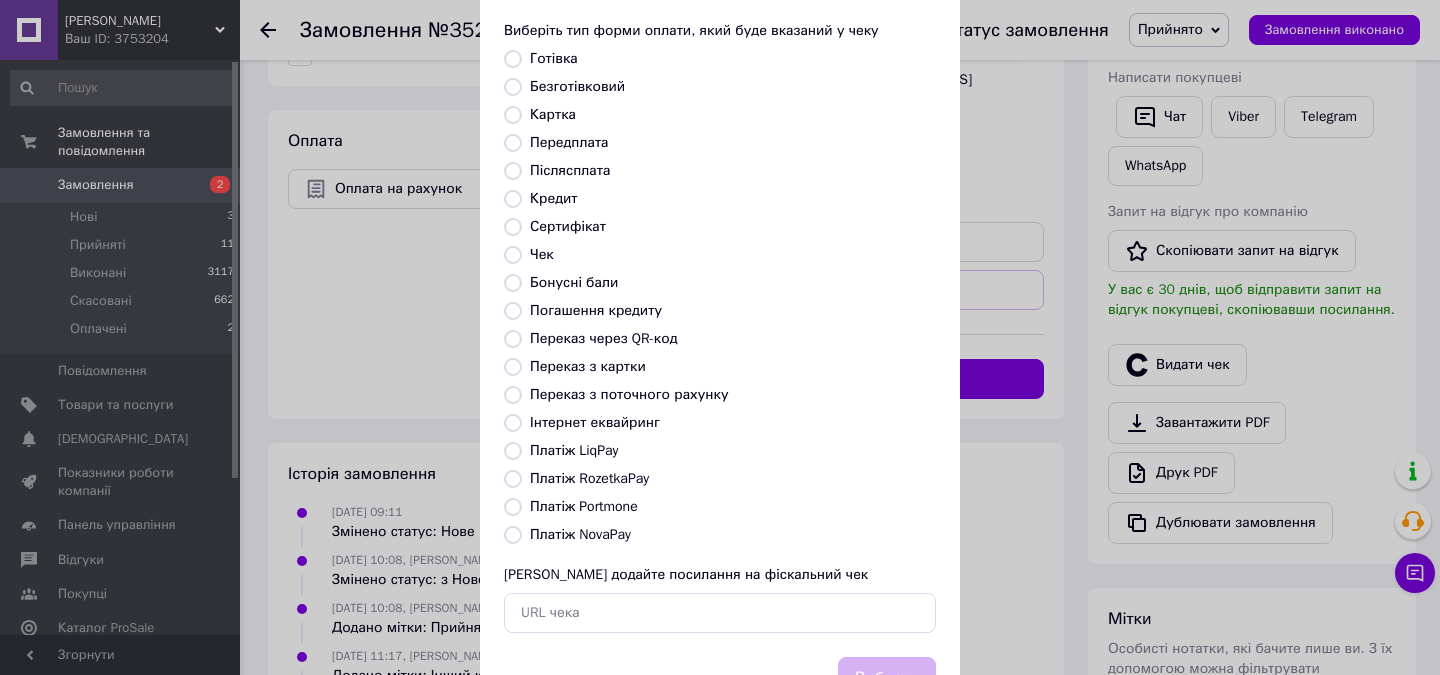 drag, startPoint x: 510, startPoint y: 424, endPoint x: 724, endPoint y: 522, distance: 235.37204 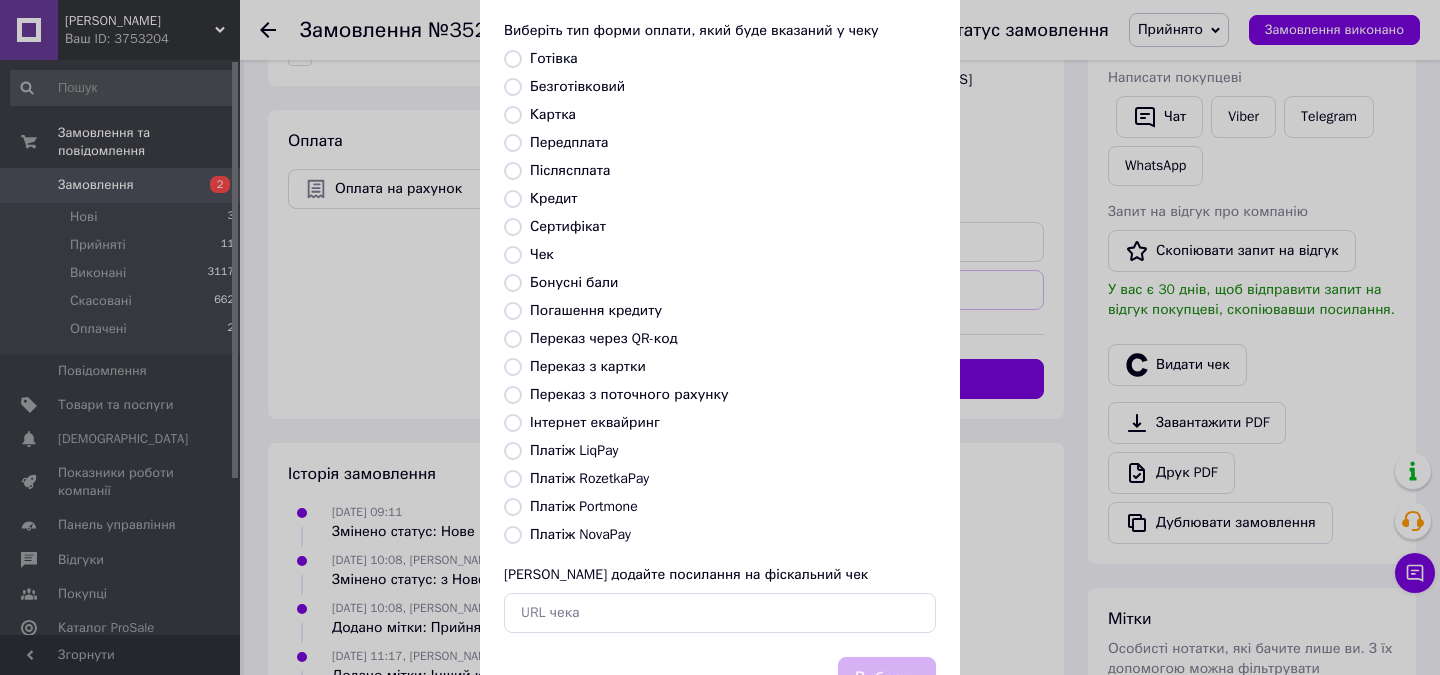 radio on "true" 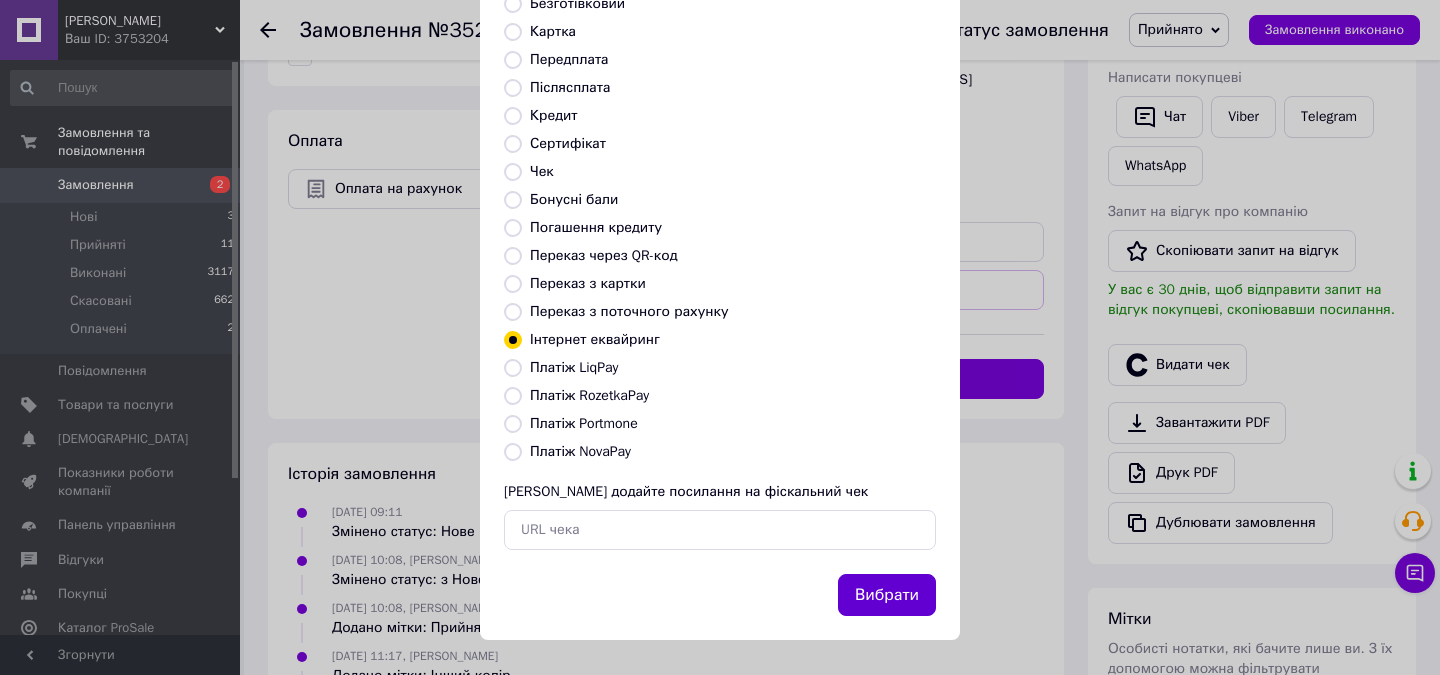 scroll, scrollTop: 184, scrollLeft: 0, axis: vertical 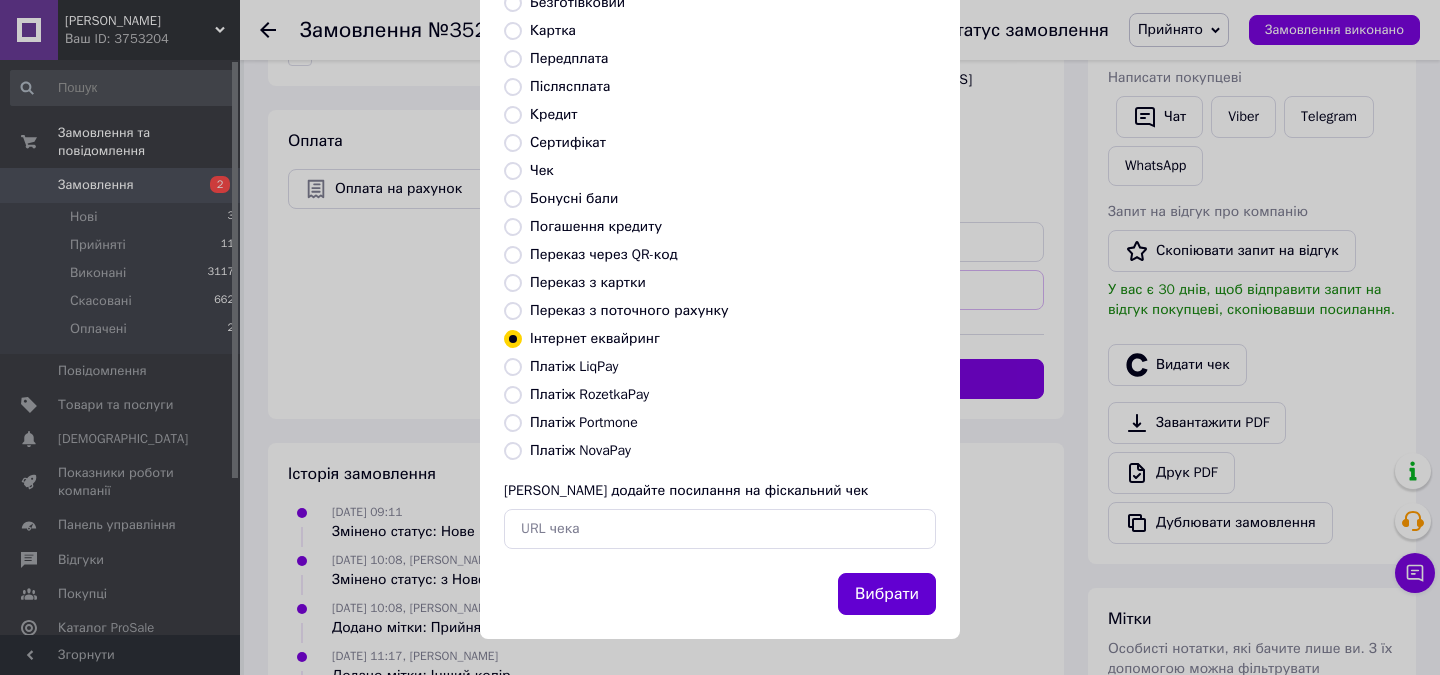 click on "Вибрати" at bounding box center (887, 594) 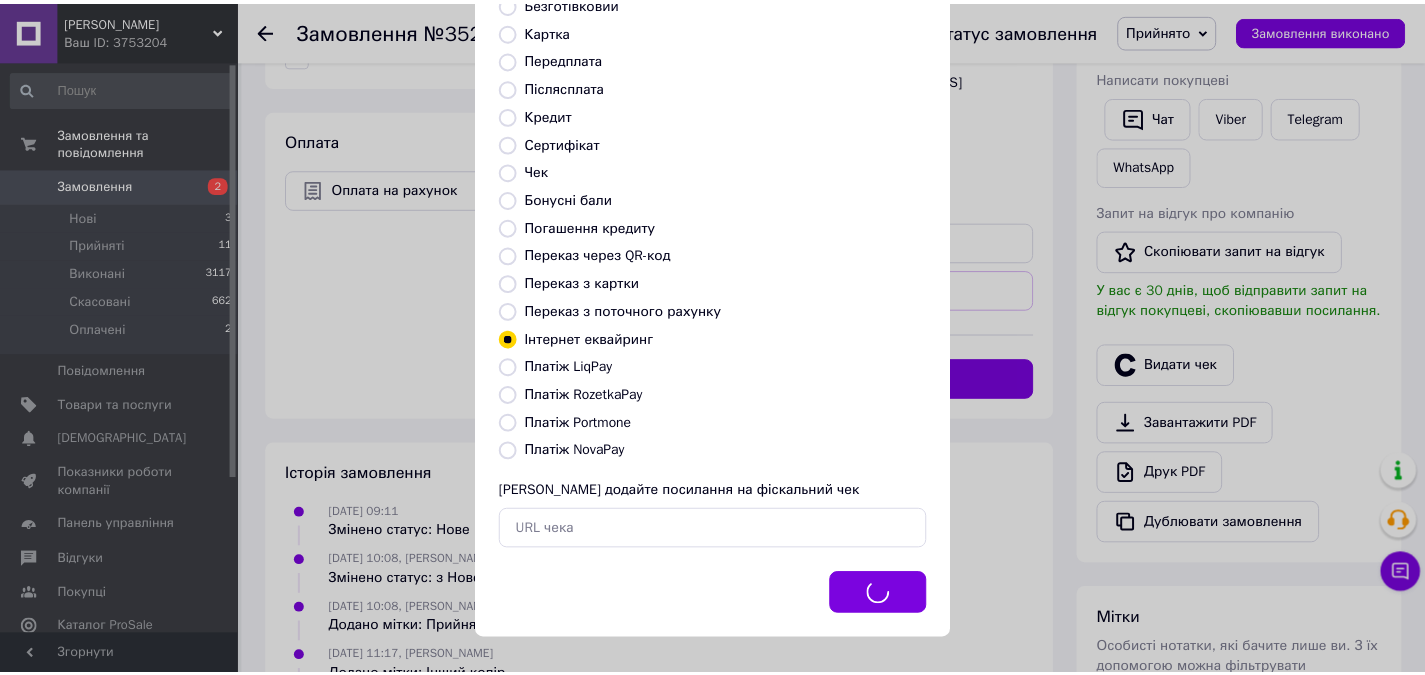 scroll, scrollTop: 700, scrollLeft: 0, axis: vertical 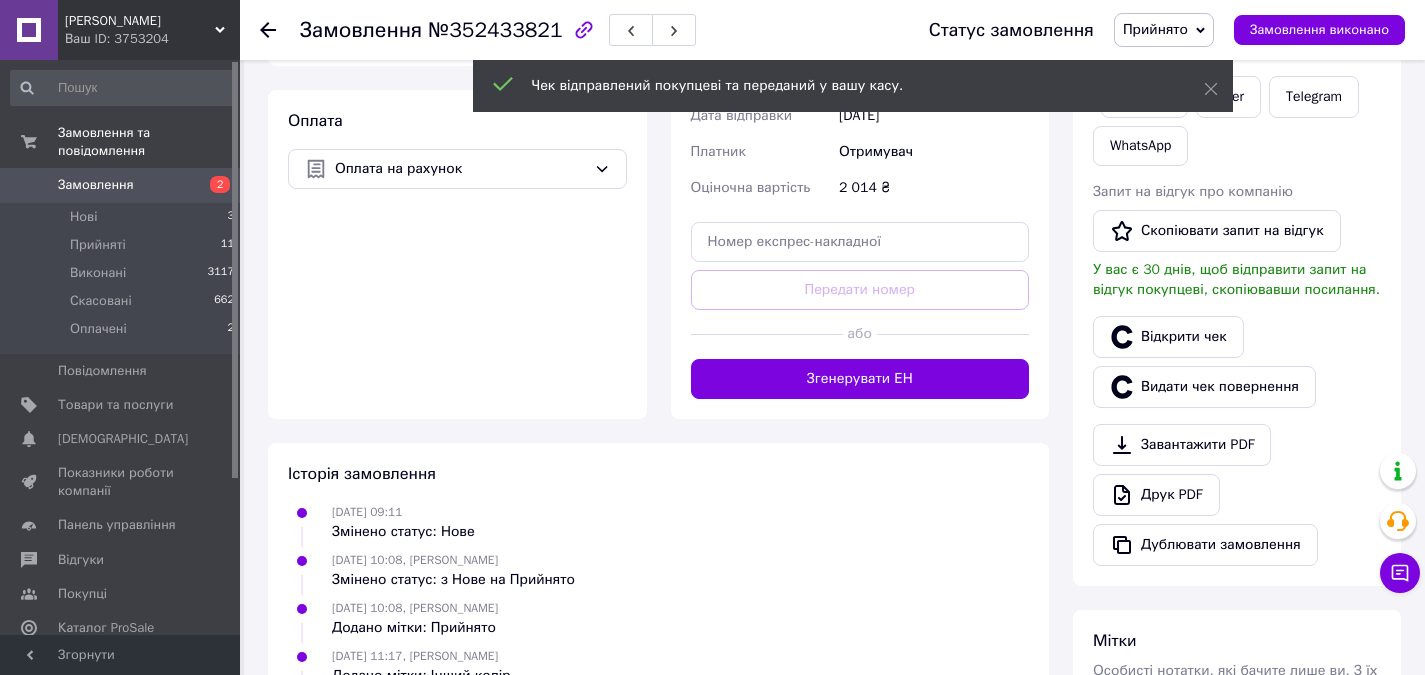 click on "Замовлення" at bounding box center [121, 185] 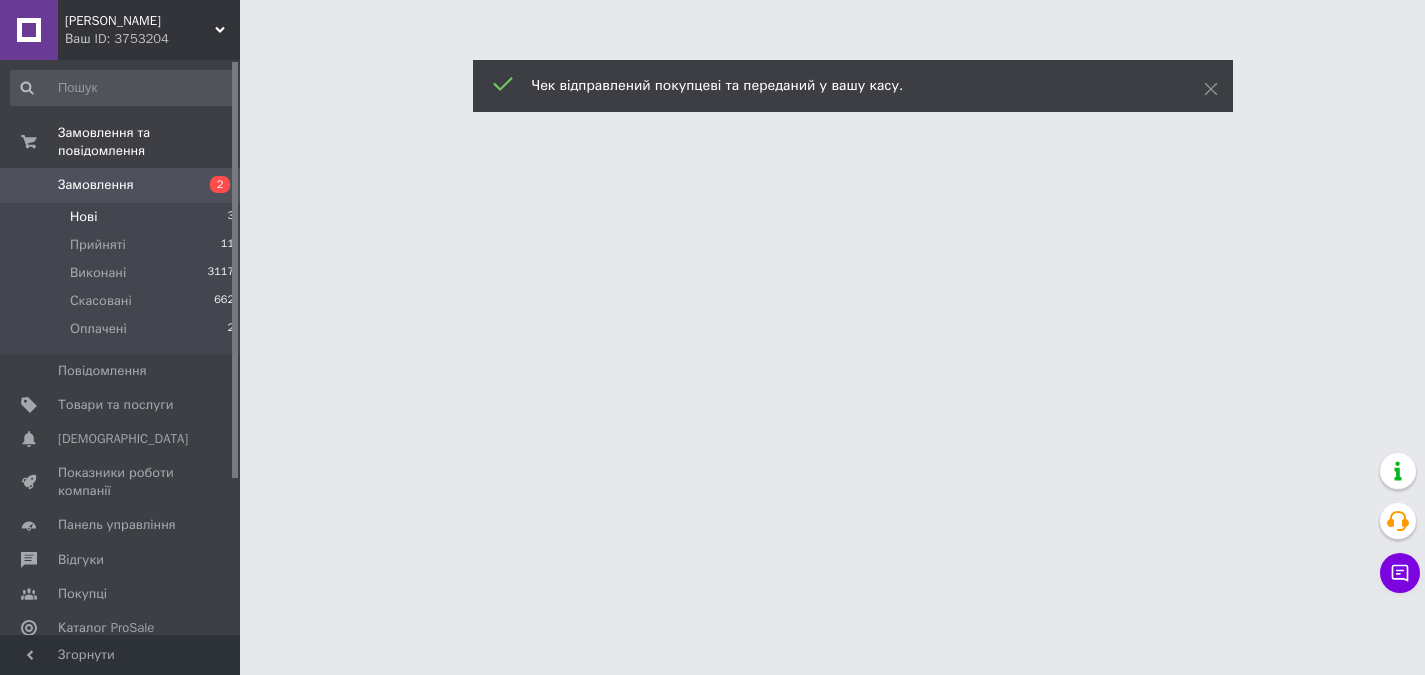 scroll, scrollTop: 0, scrollLeft: 0, axis: both 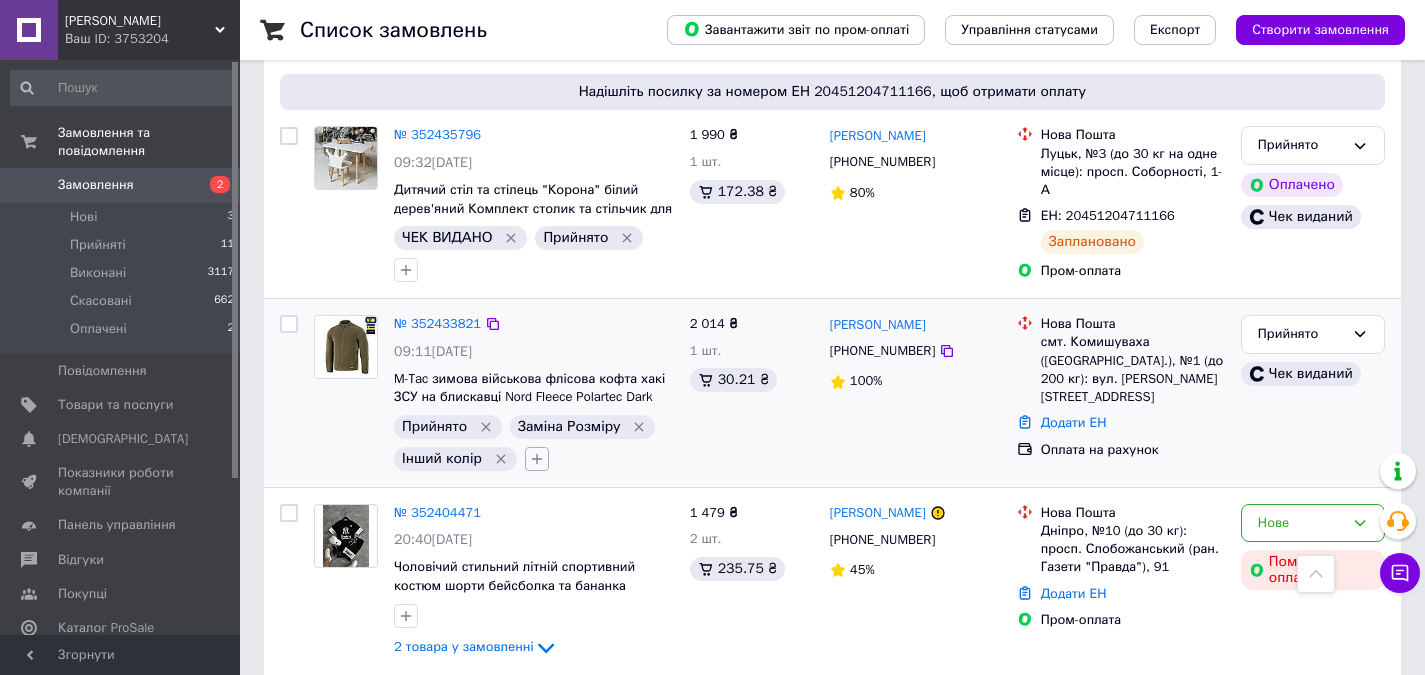 click 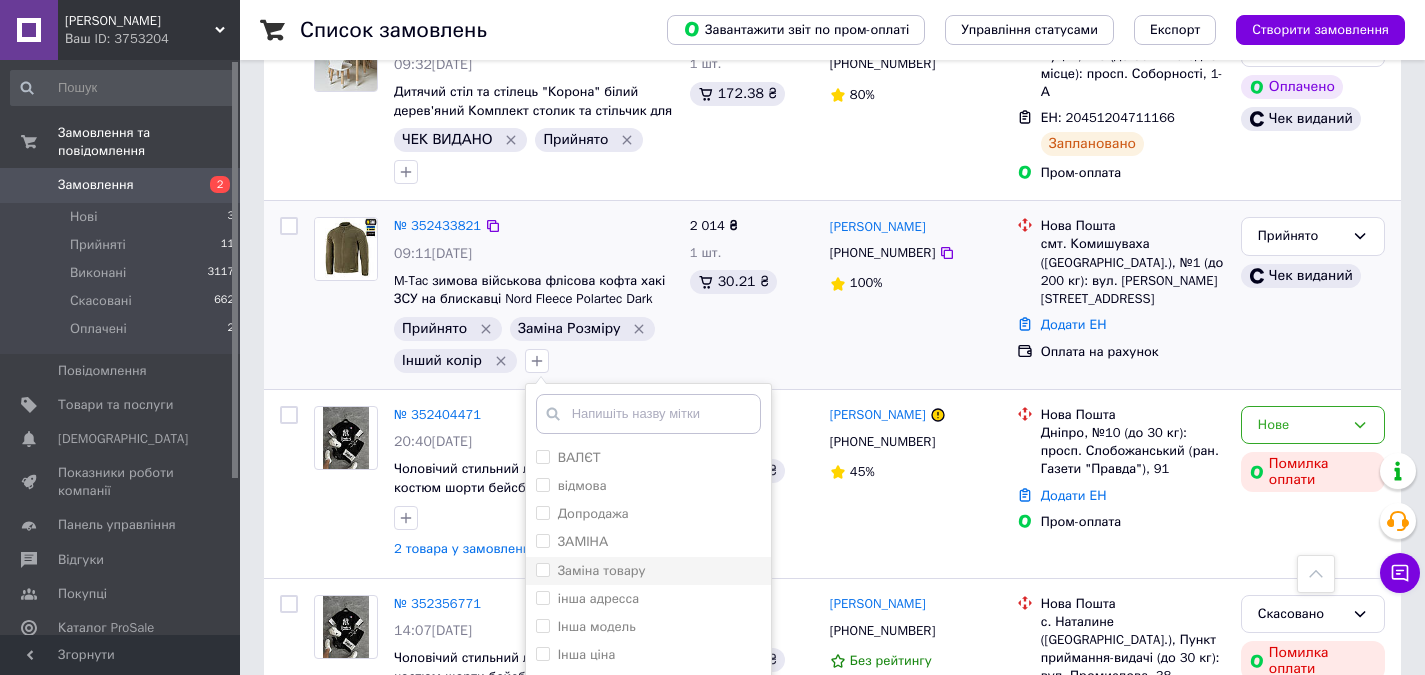 scroll, scrollTop: 1200, scrollLeft: 0, axis: vertical 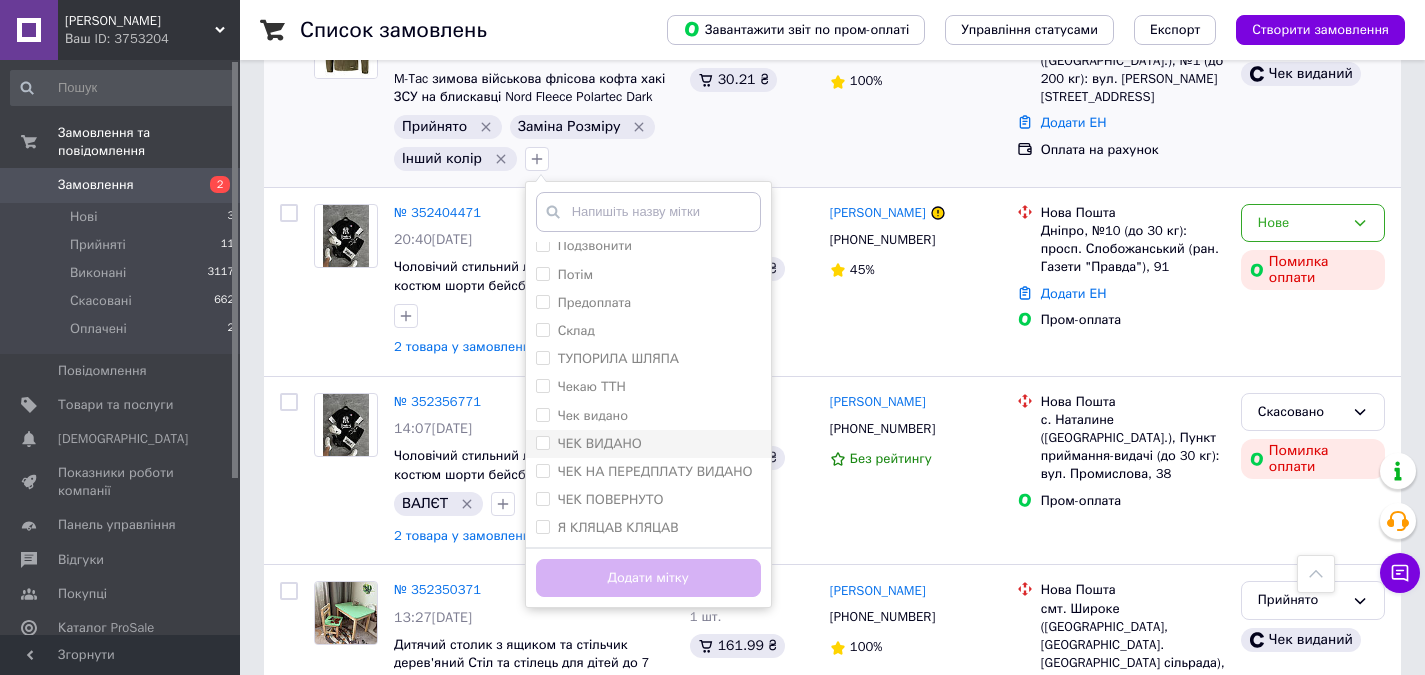 click on "ЧЕК ВИДАНО" at bounding box center [542, 442] 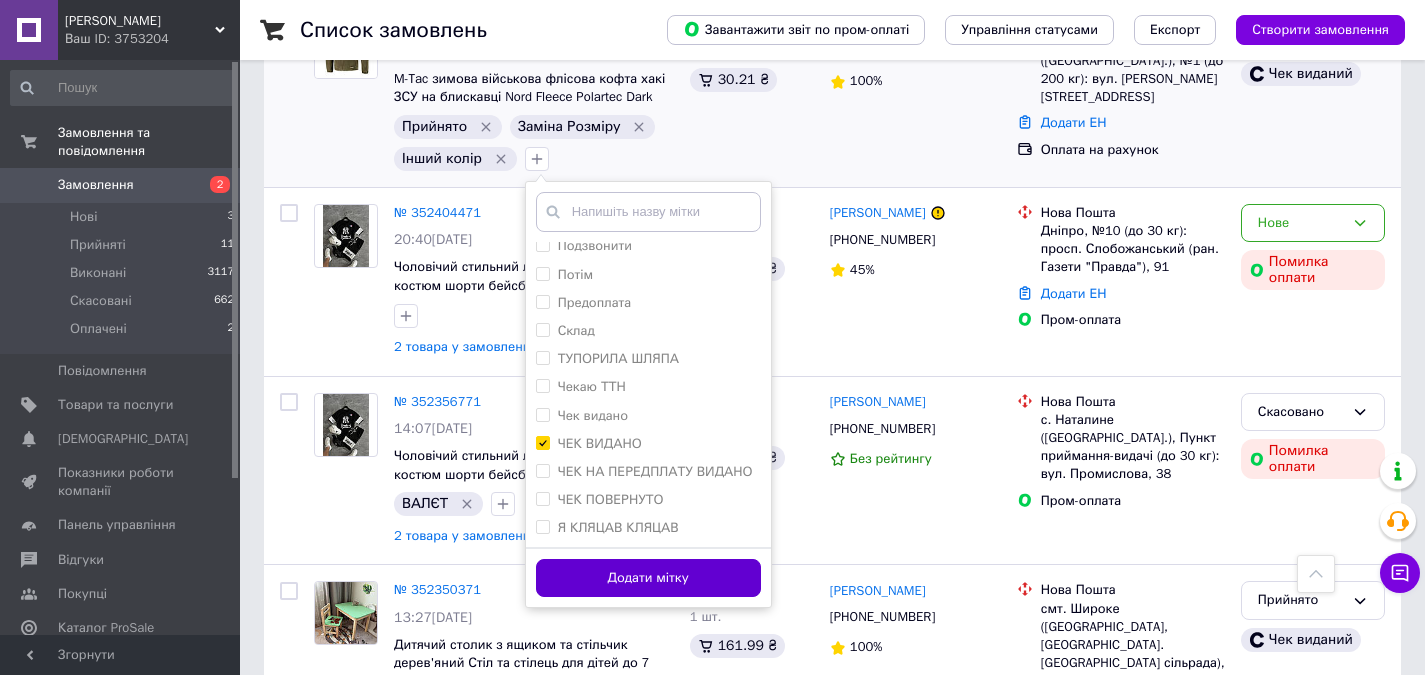 click on "Додати мітку" at bounding box center [648, 578] 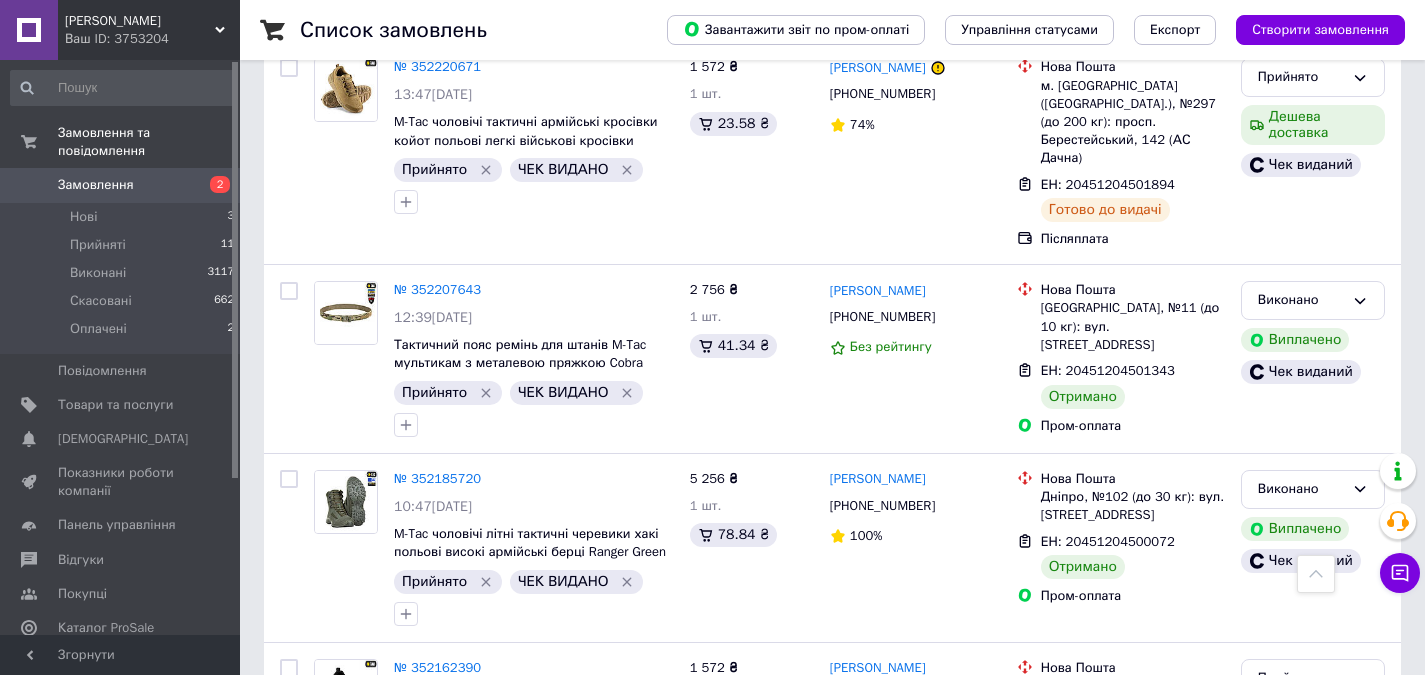 scroll, scrollTop: 3200, scrollLeft: 0, axis: vertical 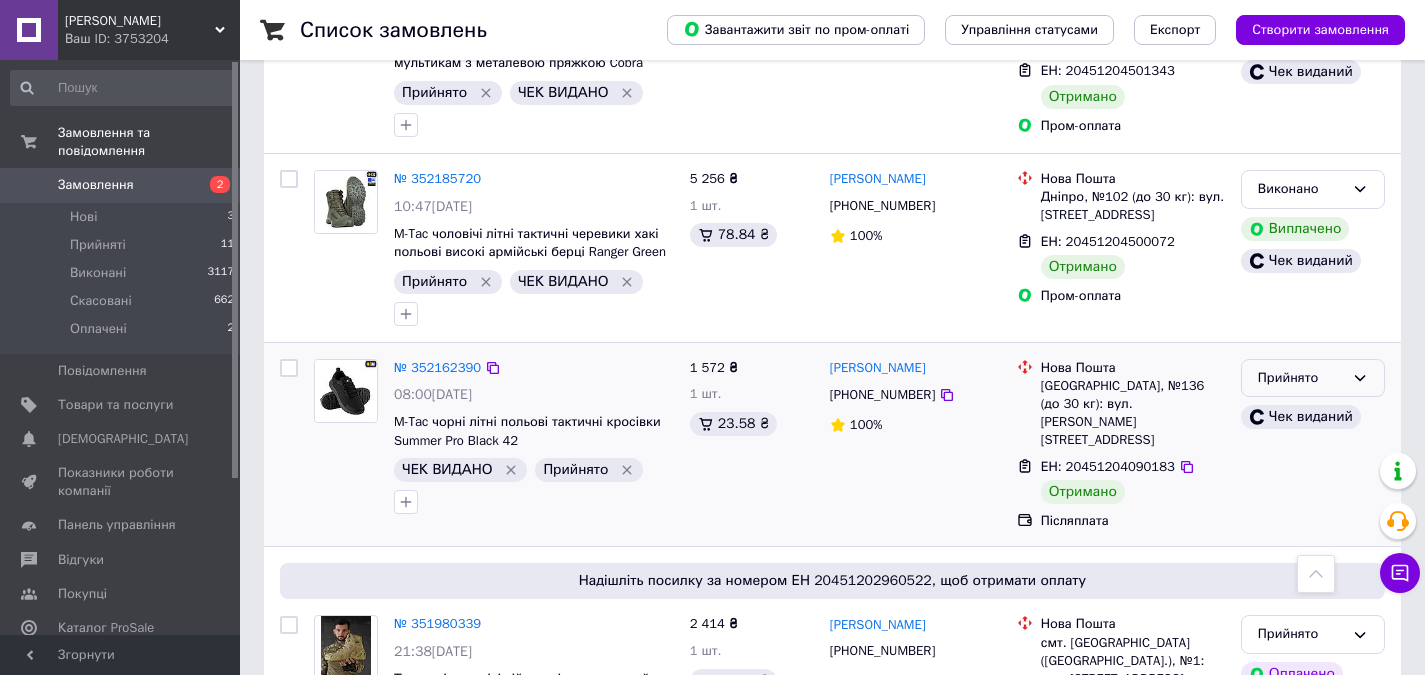click on "Прийнято" at bounding box center [1301, 378] 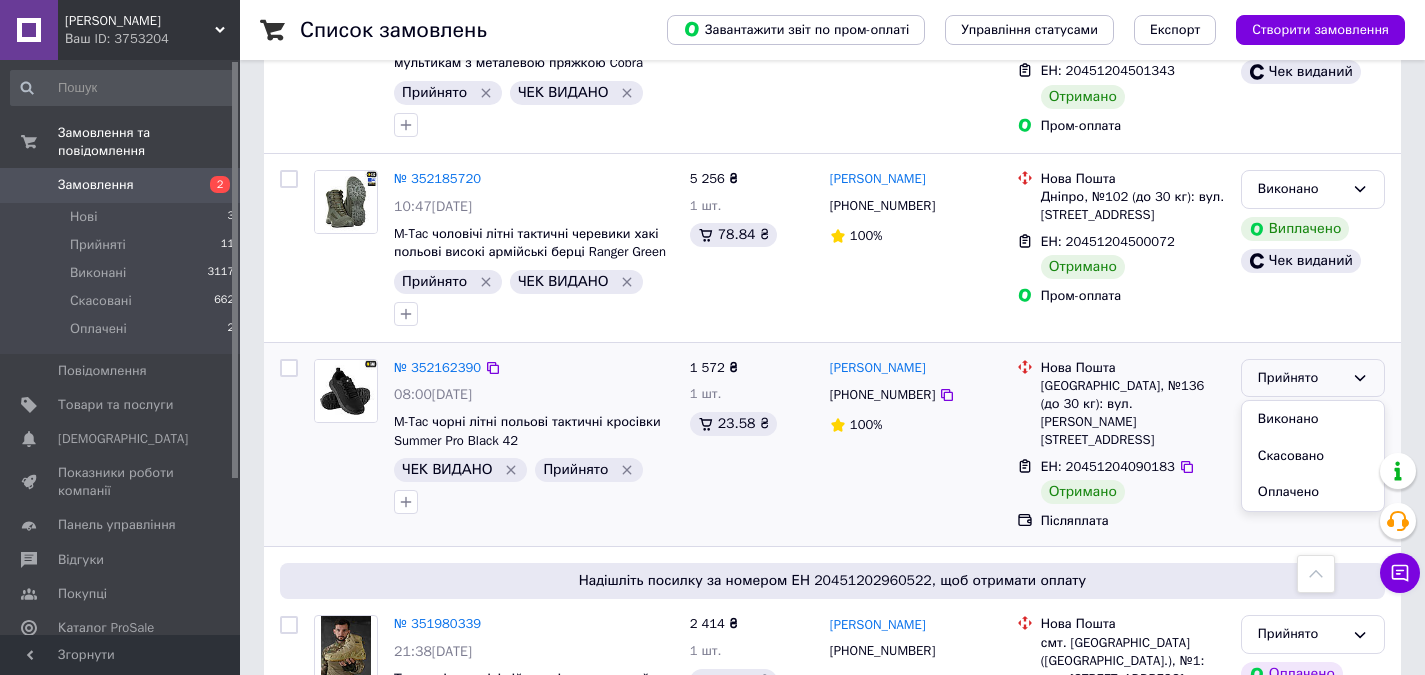 drag, startPoint x: 1292, startPoint y: 295, endPoint x: 1263, endPoint y: 304, distance: 30.364452 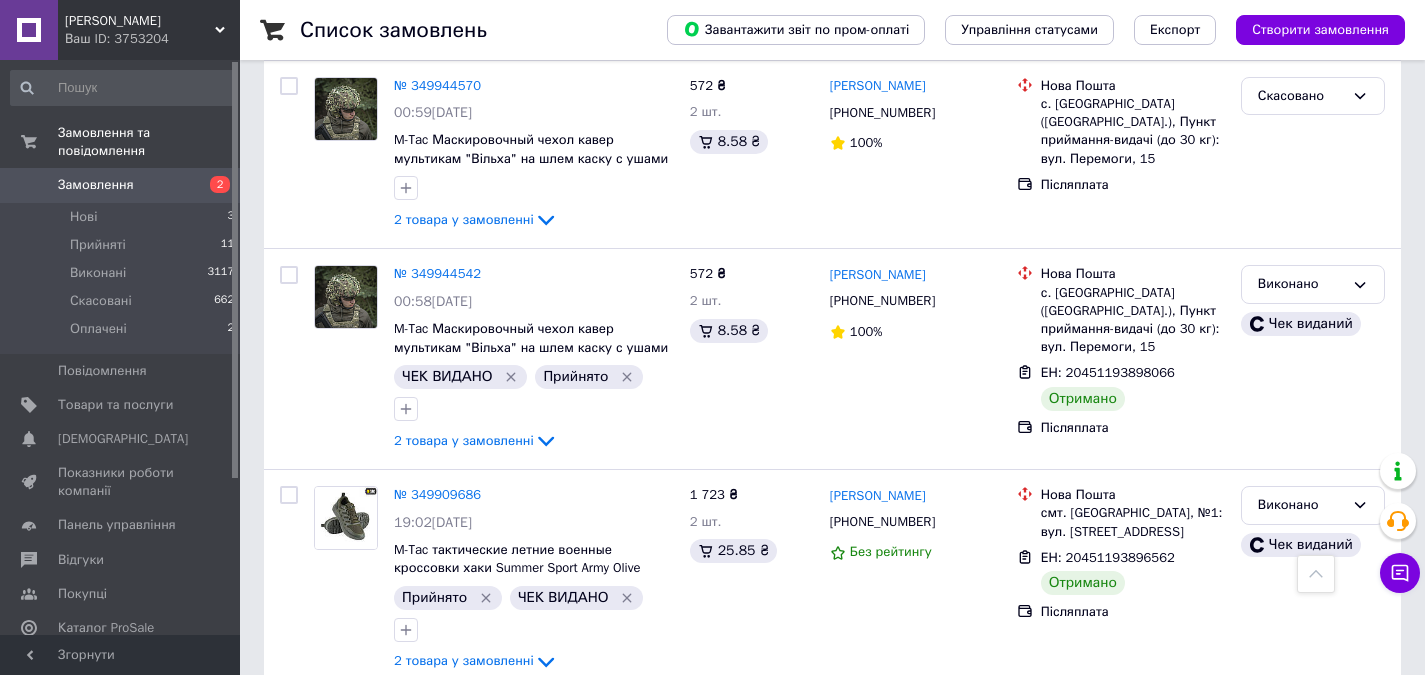 scroll, scrollTop: 9648, scrollLeft: 0, axis: vertical 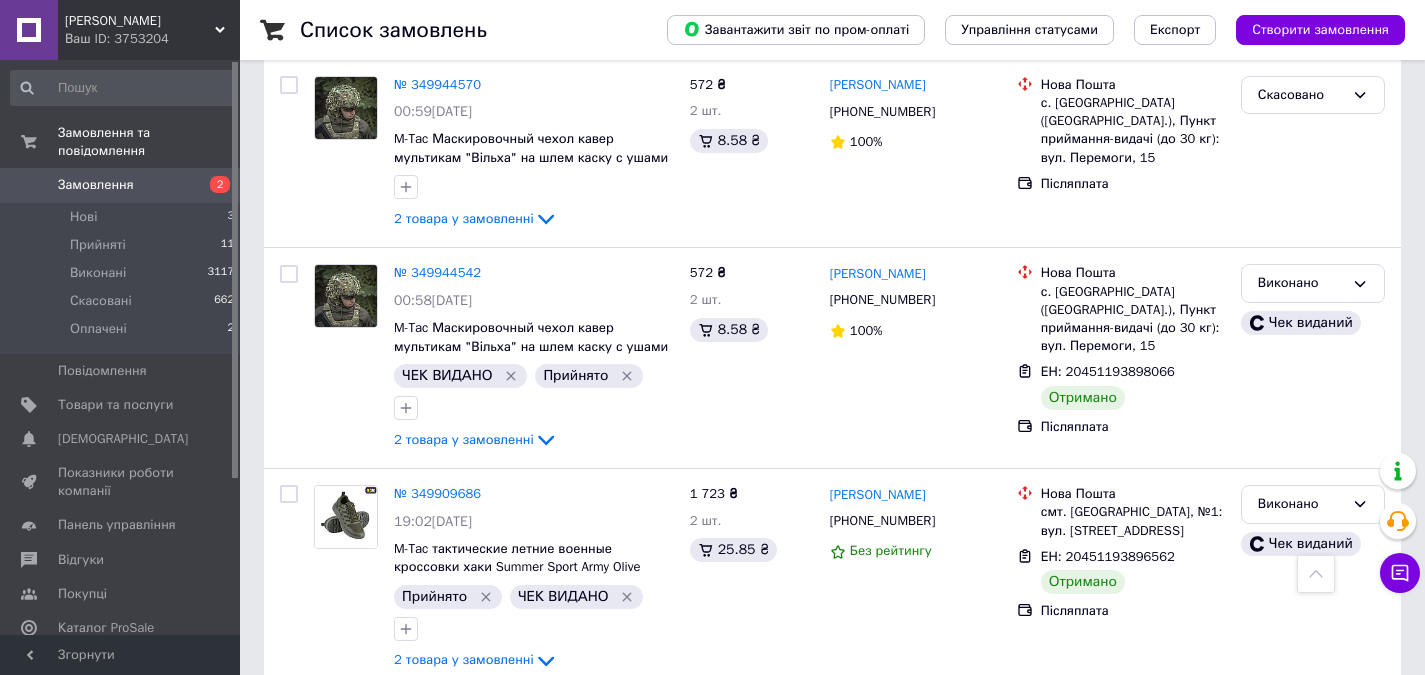 click on "Замовлення" at bounding box center (121, 185) 